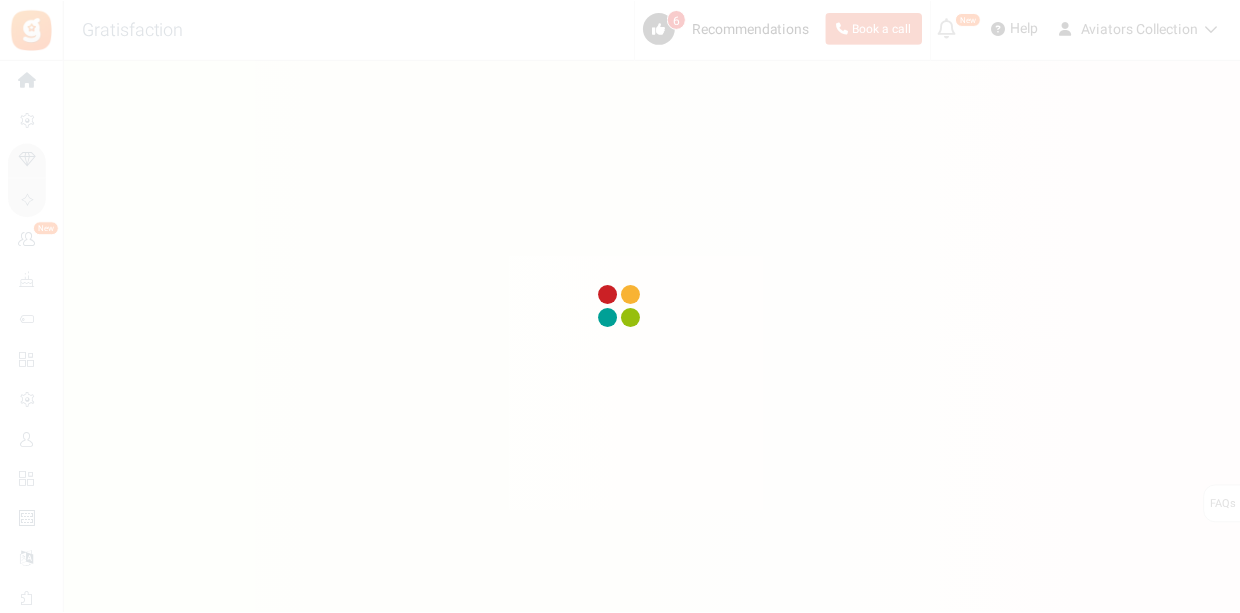 scroll, scrollTop: 0, scrollLeft: 0, axis: both 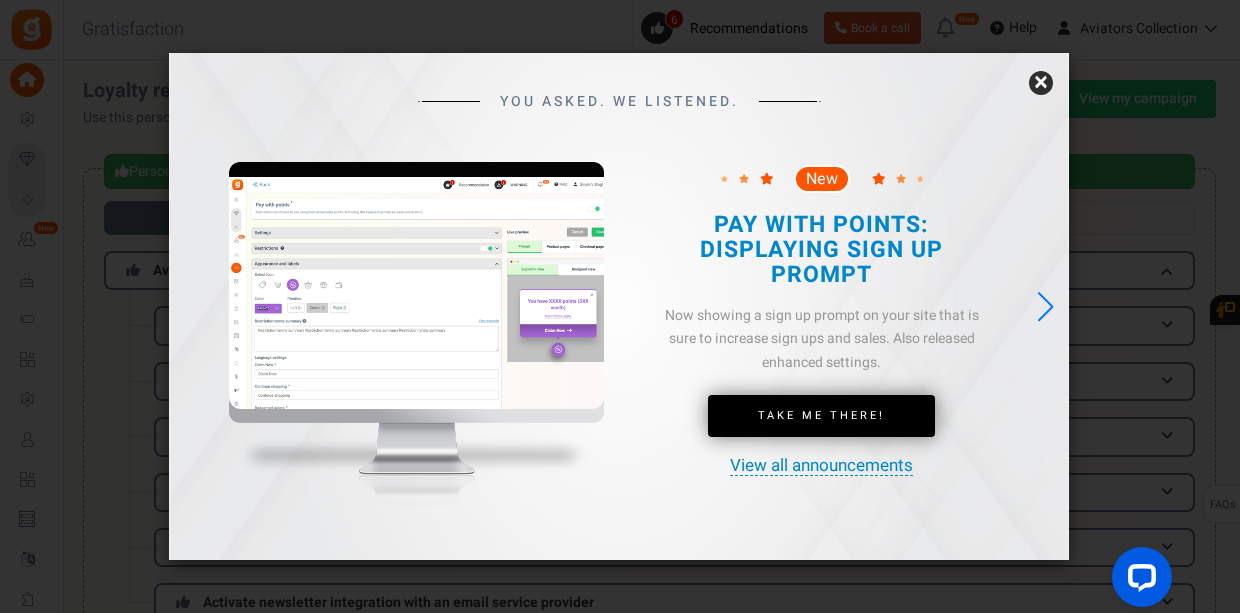 click on "×" at bounding box center (1041, 83) 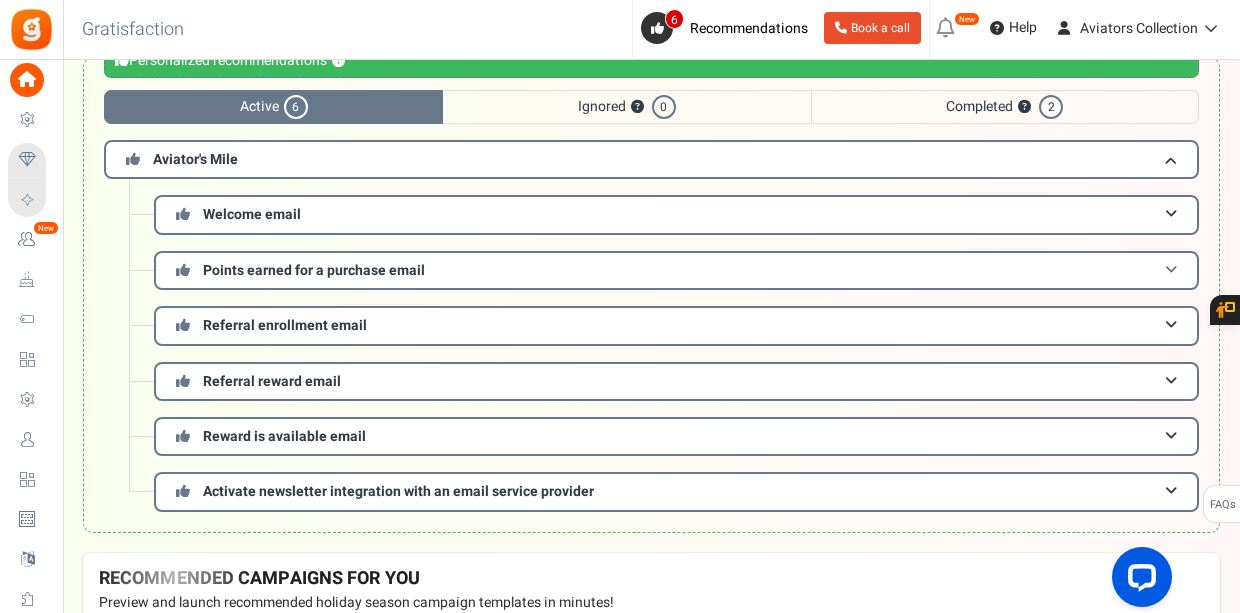 scroll, scrollTop: 0, scrollLeft: 0, axis: both 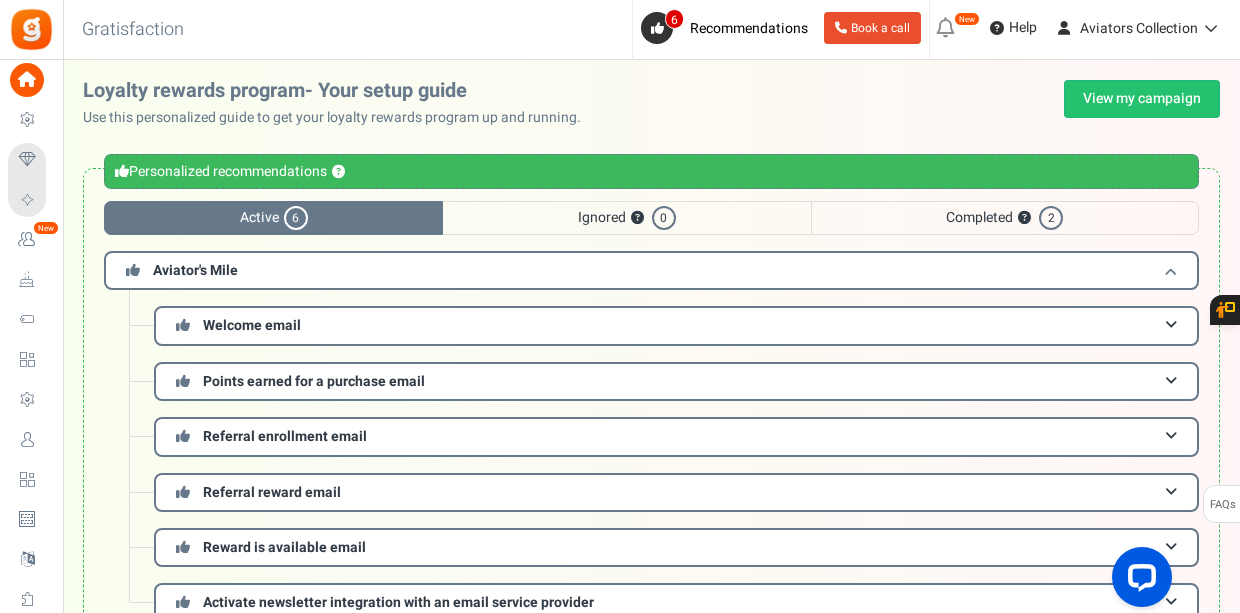 click on "Aviator's Mile" at bounding box center (651, 270) 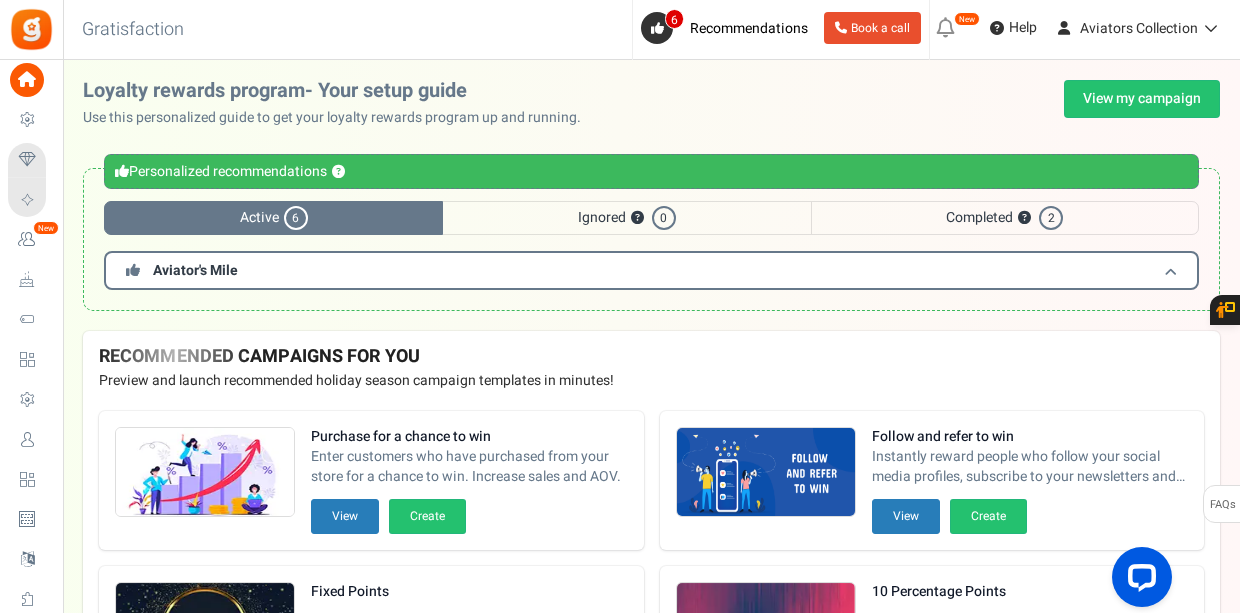 click on "Aviator's Mile" at bounding box center [651, 270] 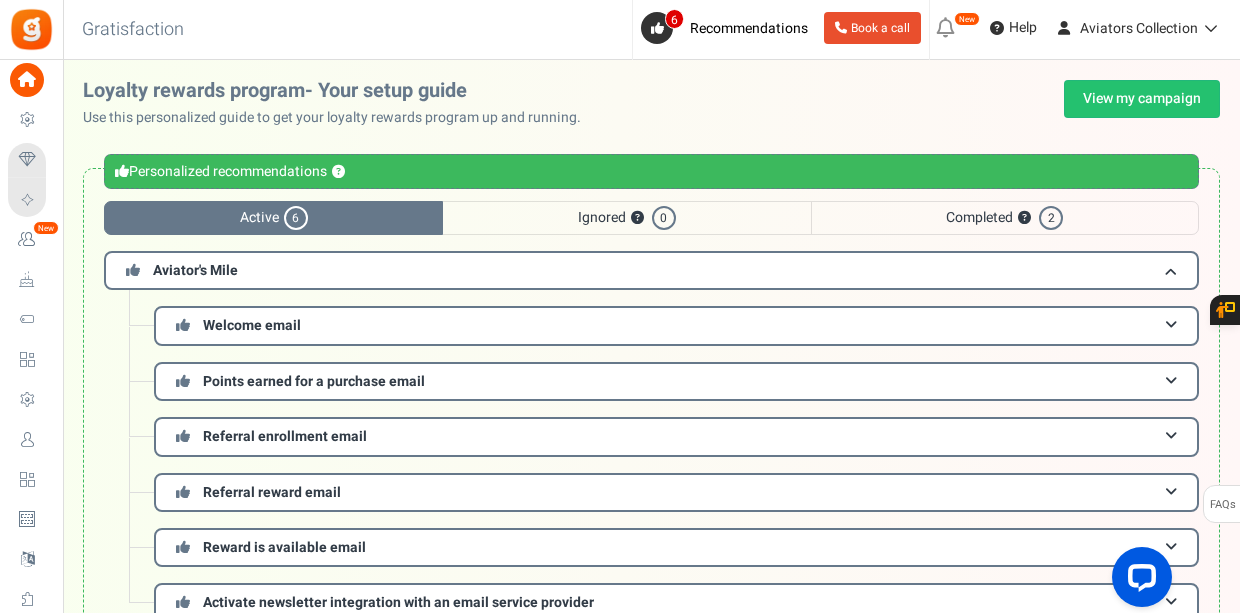 click on "Ignored
?
0" at bounding box center (626, 218) 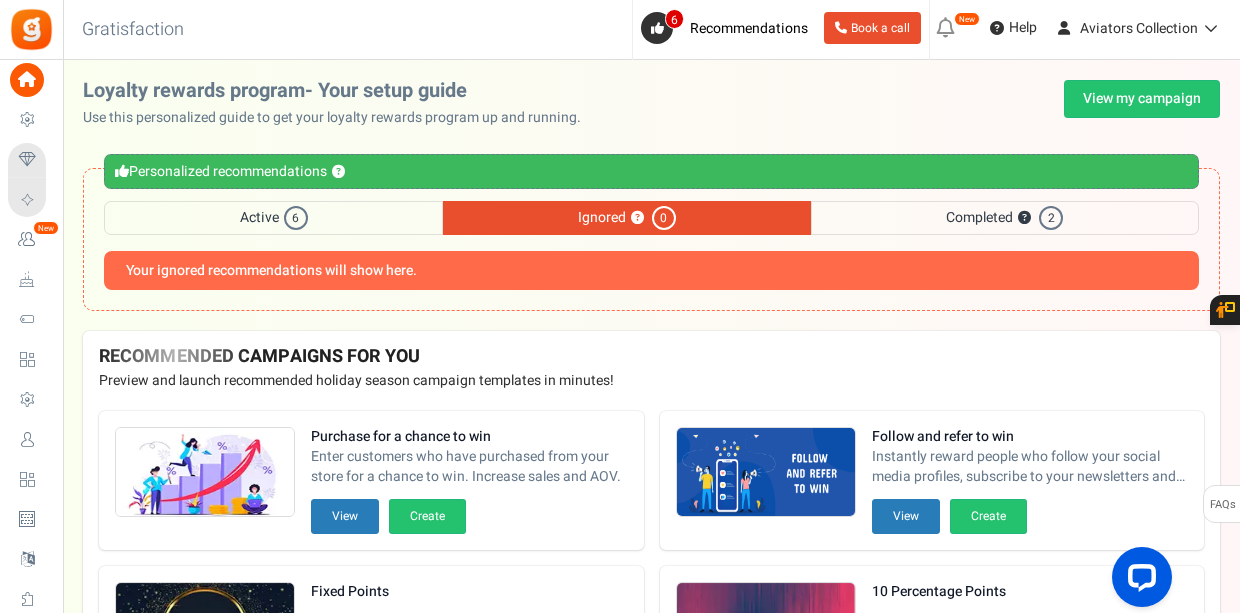 click on "Completed
?
2" at bounding box center (1005, 218) 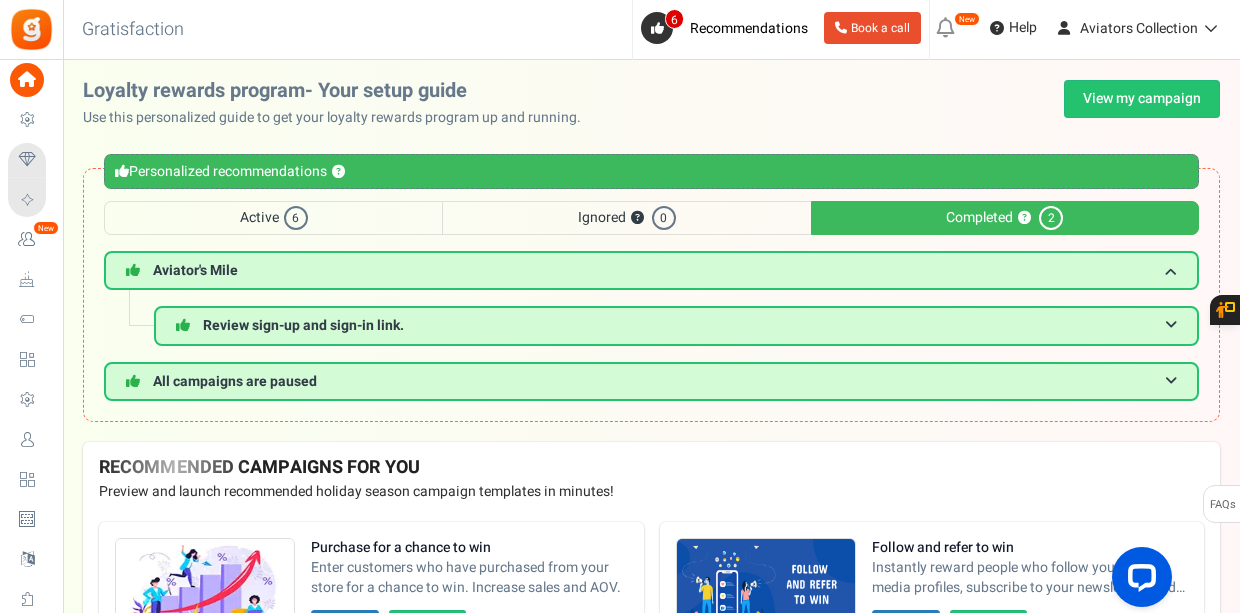 click on "Active  6" at bounding box center (273, 218) 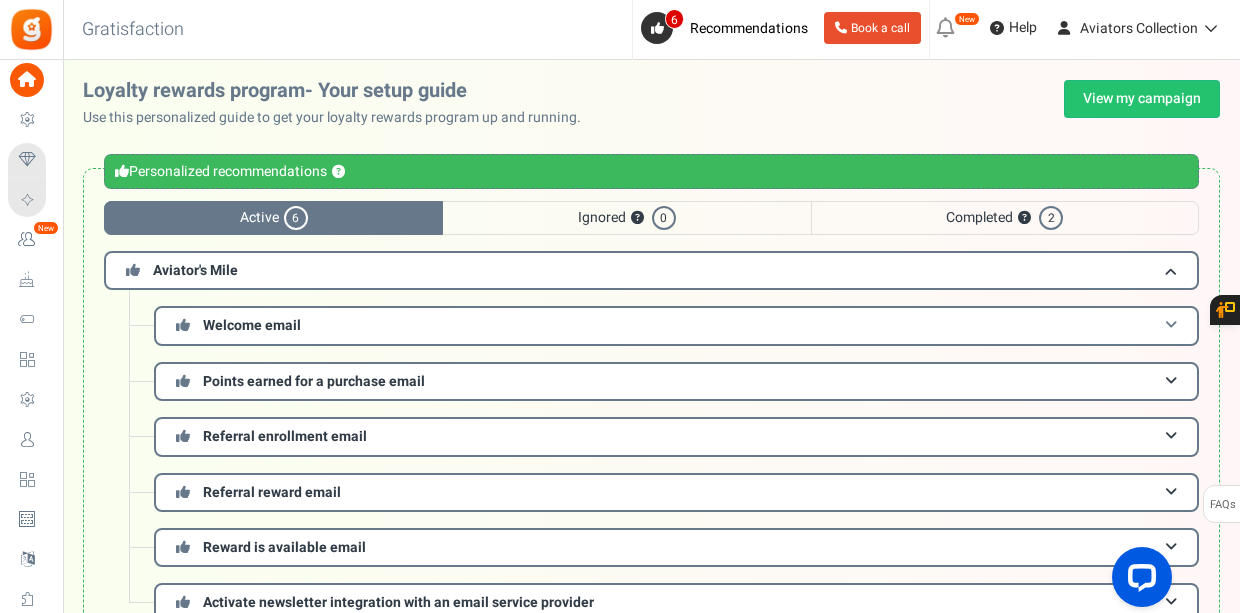 click on "Welcome email" at bounding box center [676, 325] 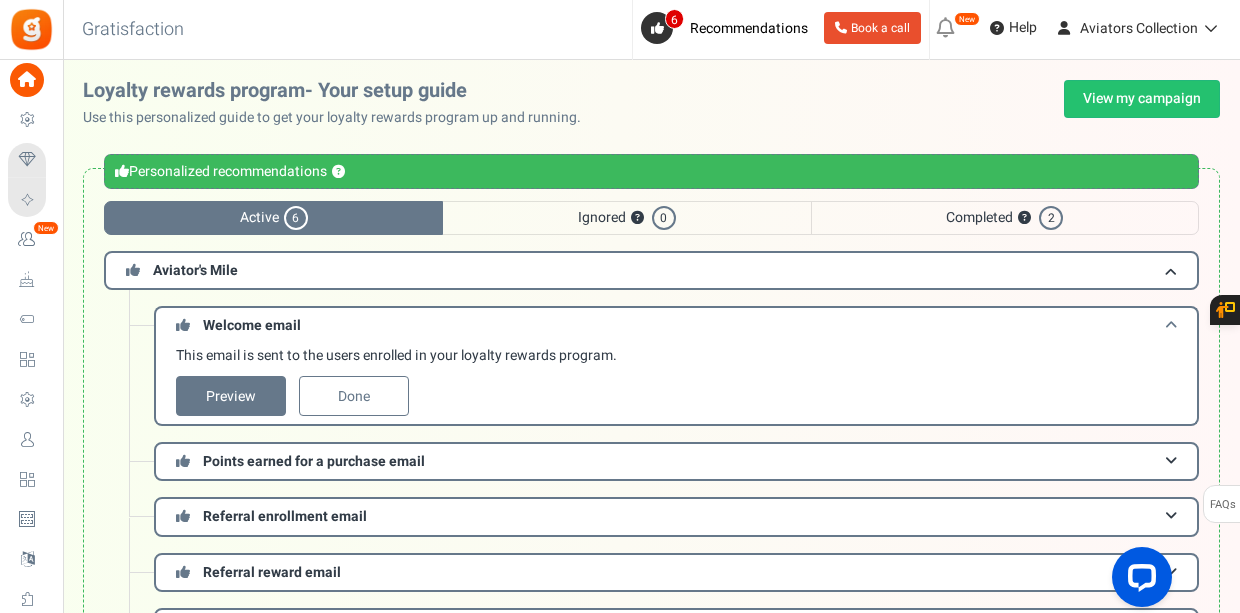 click on "Welcome email" at bounding box center (676, 324) 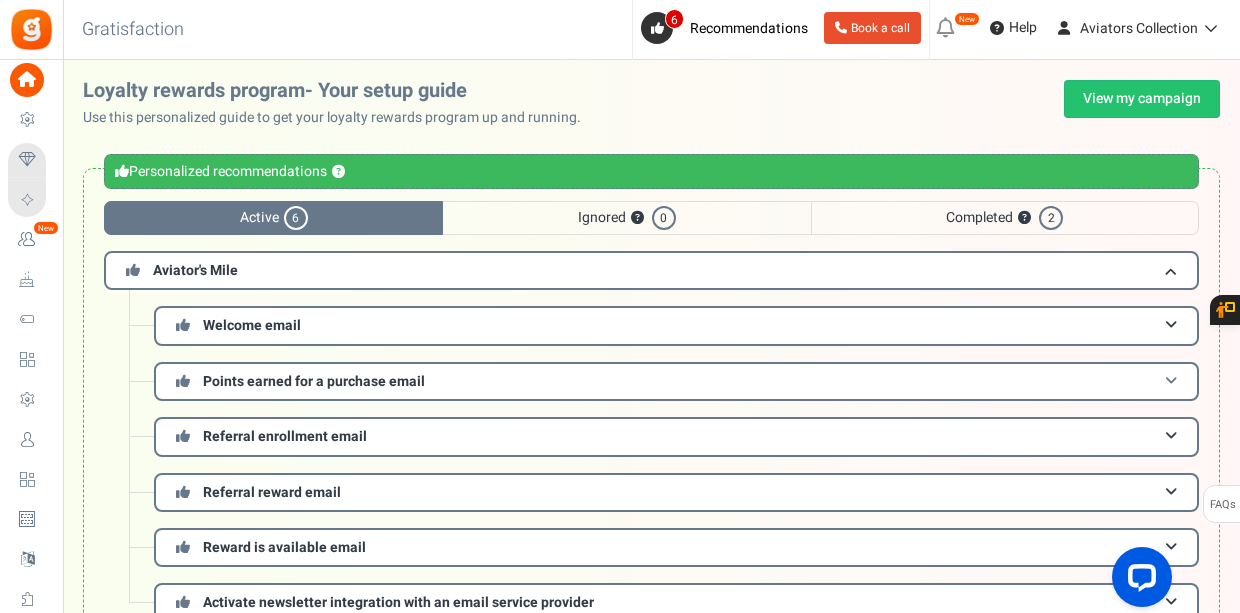 click on "Points earned for a purchase email" at bounding box center [676, 381] 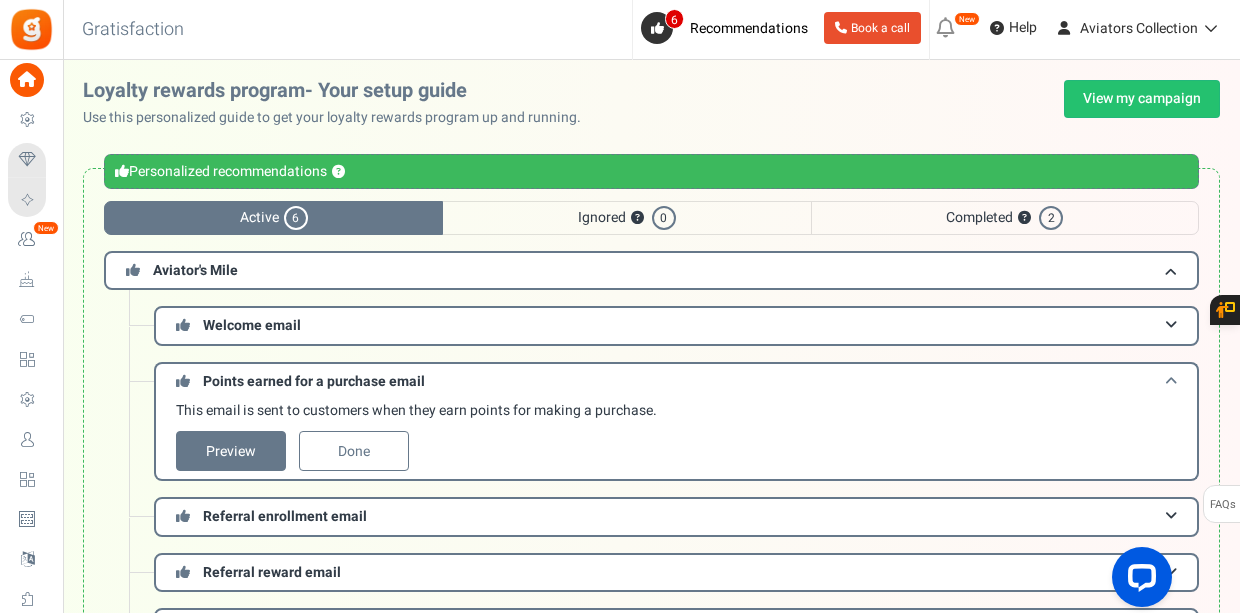 click on "Points earned for a purchase email" at bounding box center [676, 380] 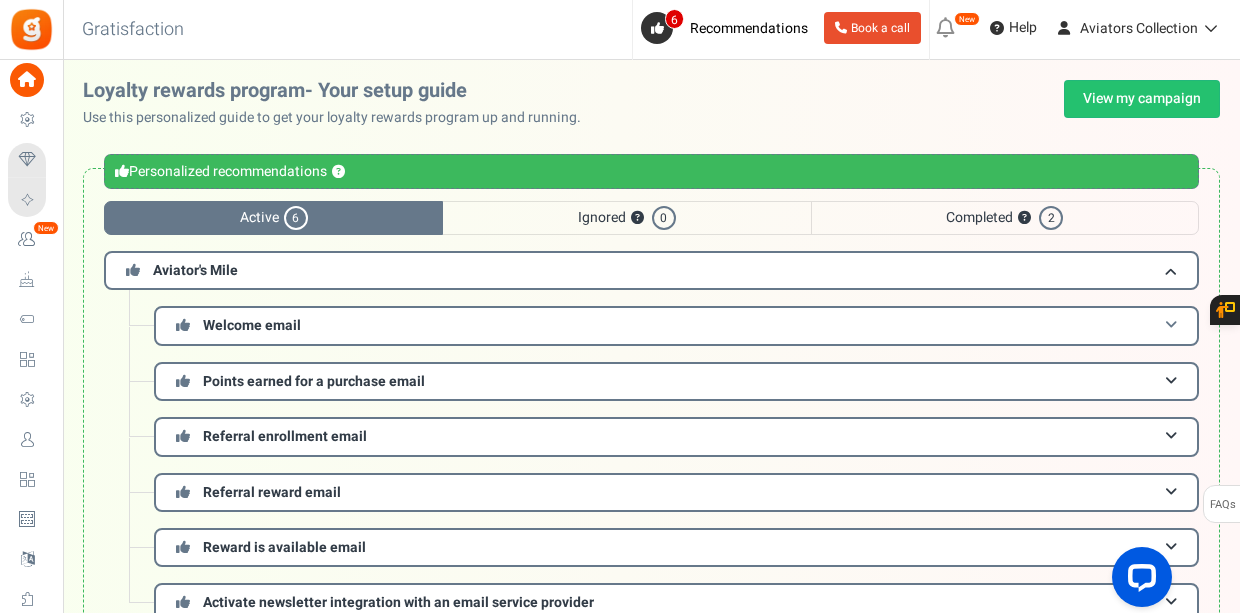 click on "Welcome email" at bounding box center [676, 325] 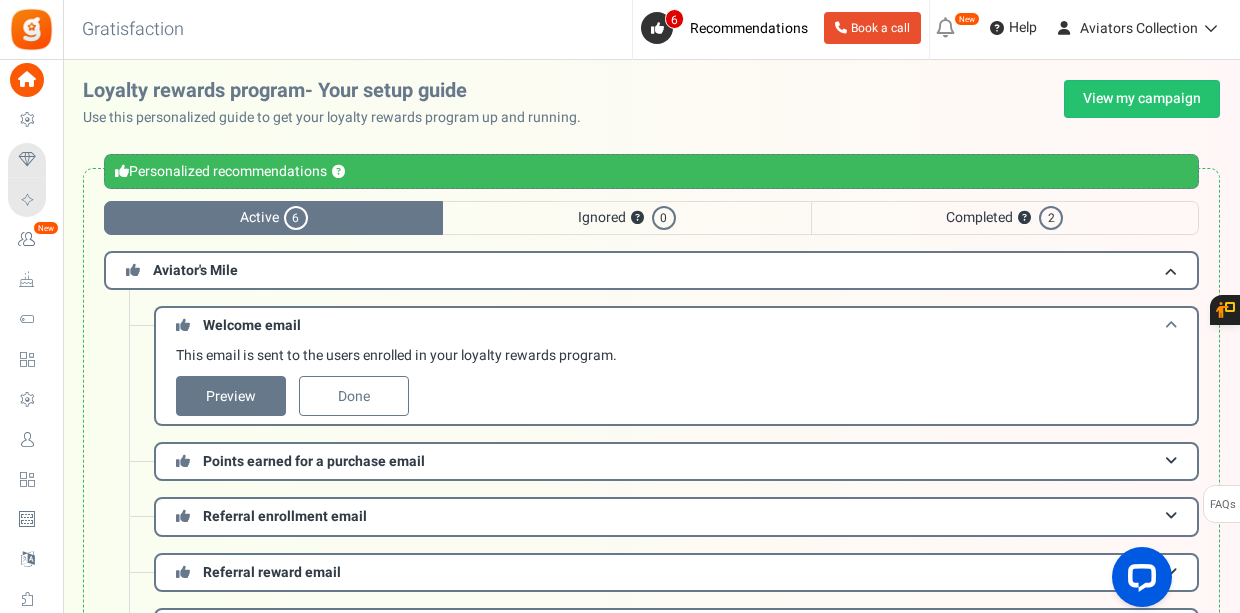 click on "Welcome email" at bounding box center [676, 324] 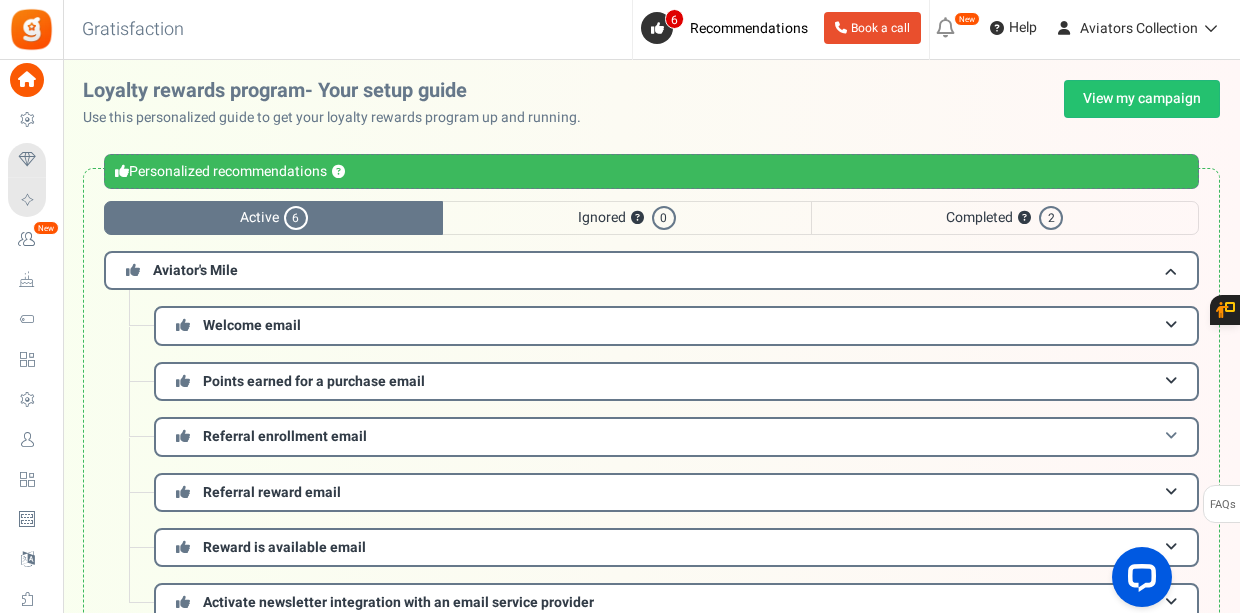 click on "Referral enrollment email" at bounding box center [676, 436] 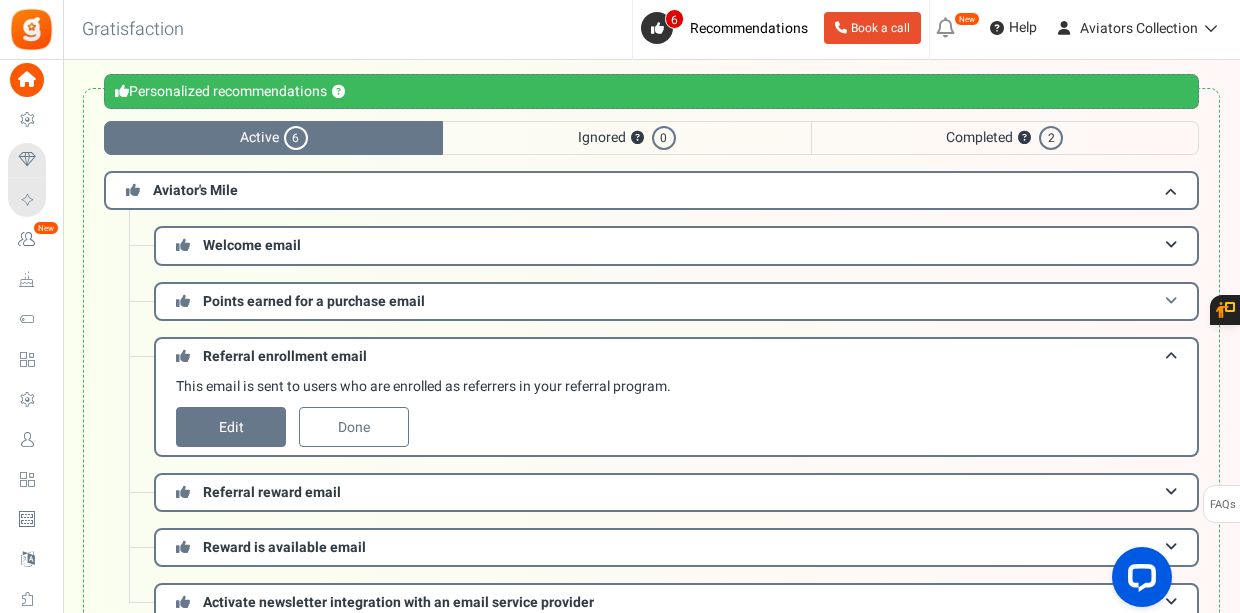 scroll, scrollTop: 111, scrollLeft: 0, axis: vertical 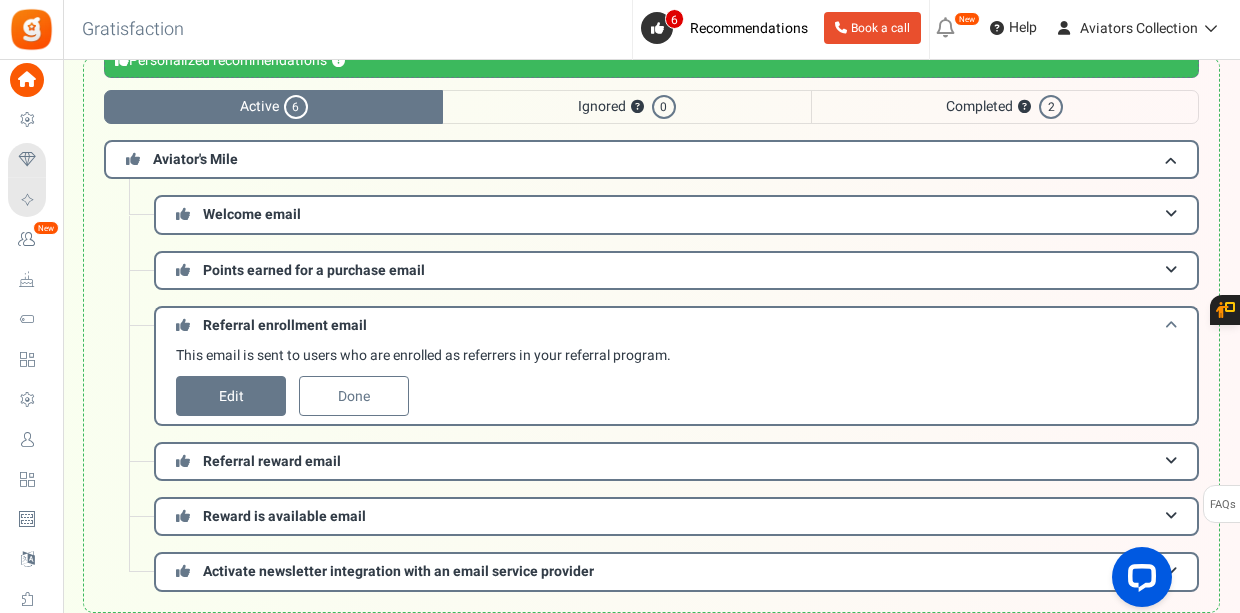 click on "Referral enrollment email" at bounding box center (676, 324) 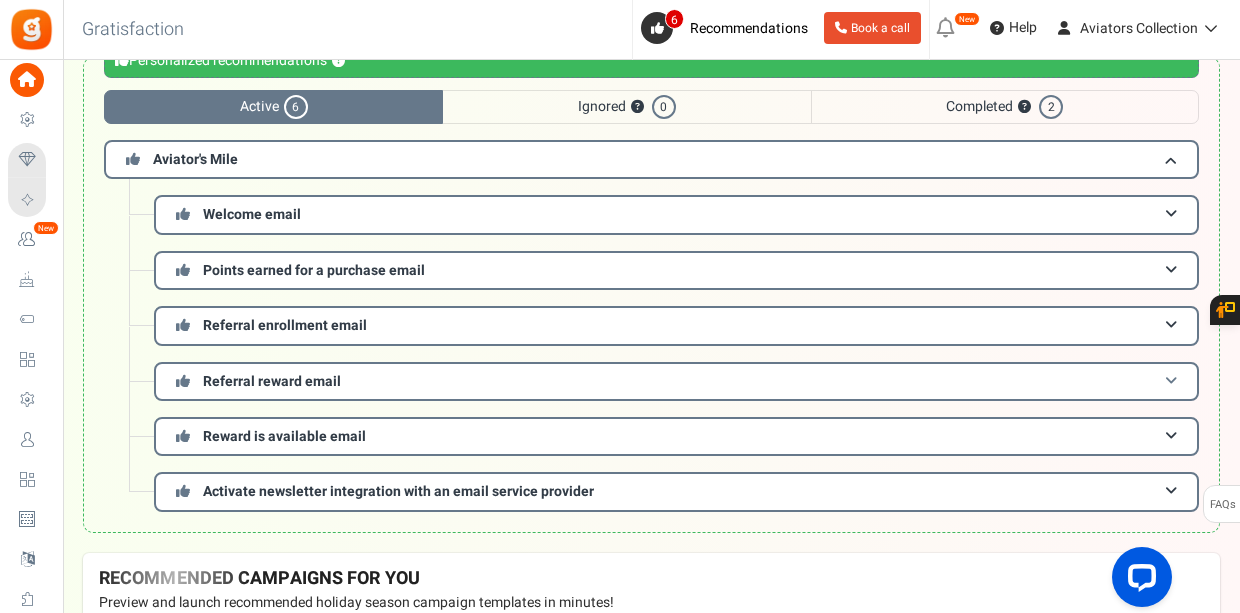 click on "Referral reward email" at bounding box center (676, 381) 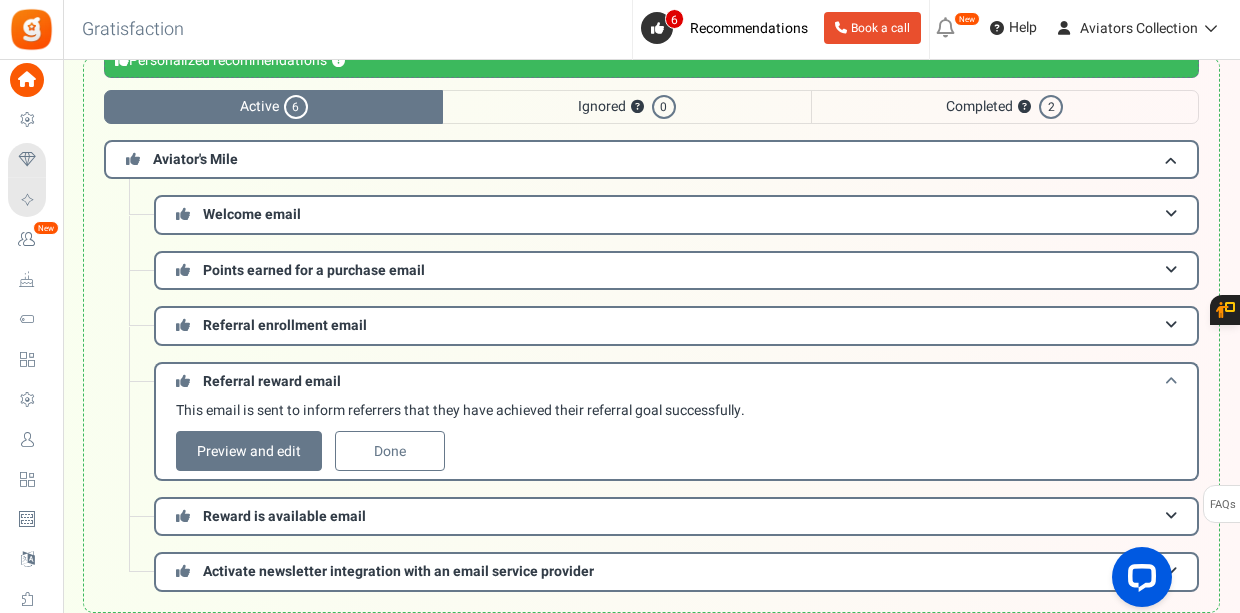 click on "Referral reward email" at bounding box center [676, 380] 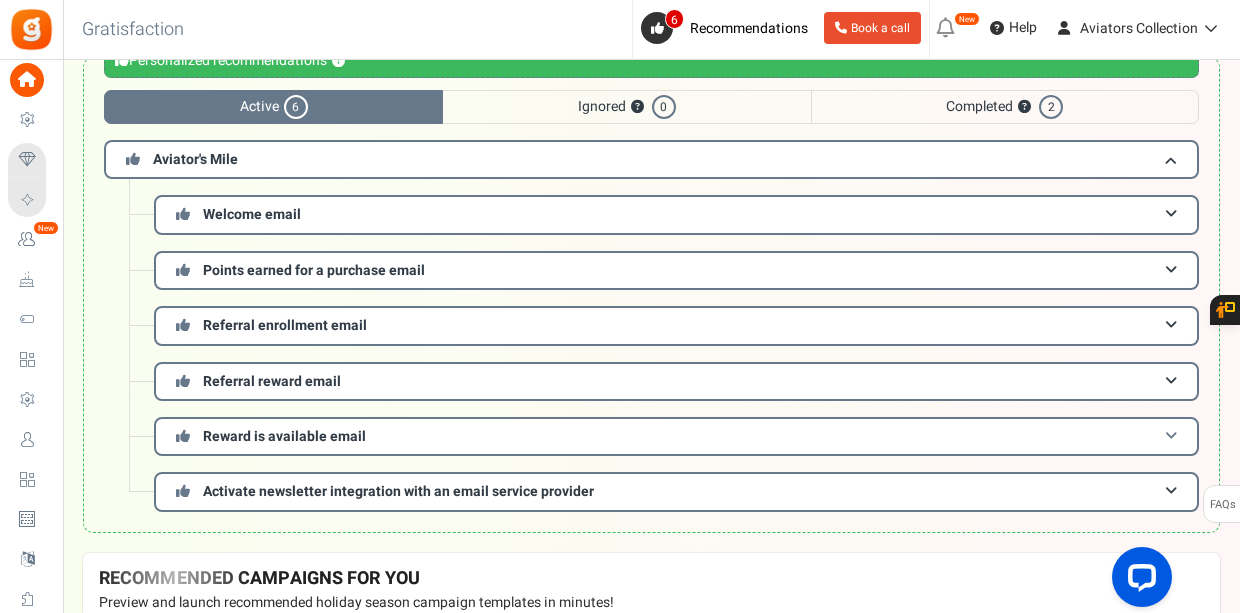 click on "Reward is available email" at bounding box center (676, 436) 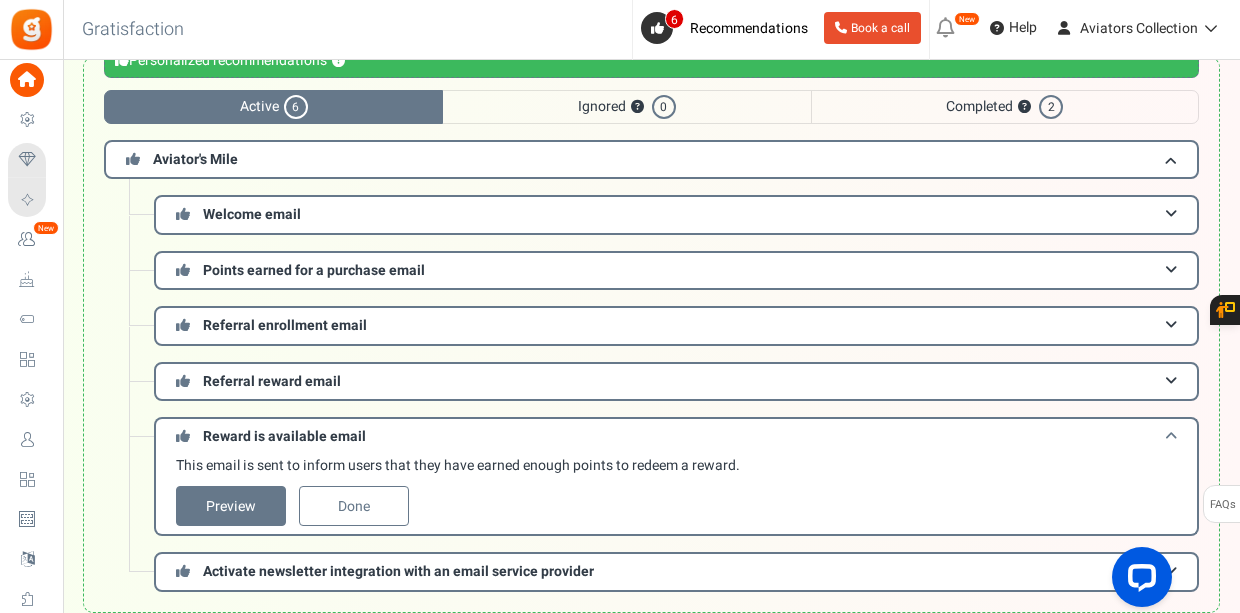 click on "Reward is available email" at bounding box center (676, 435) 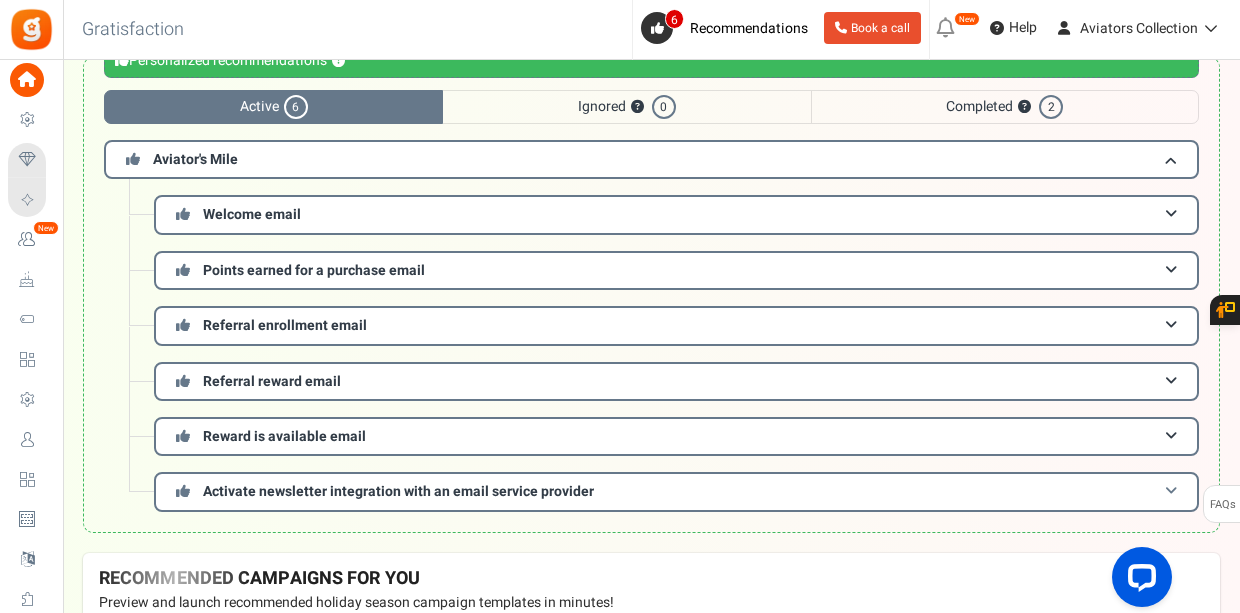 click on "Activate newsletter integration with an email service provider" at bounding box center [398, 491] 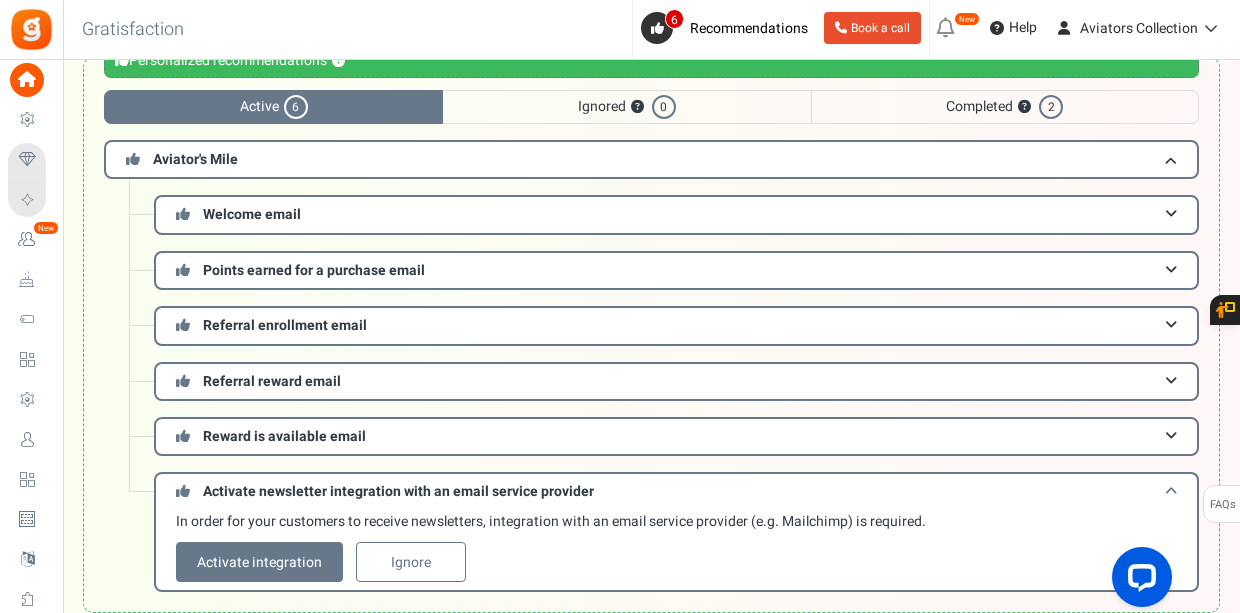 click on "Activate newsletter integration with an email service provider" at bounding box center [398, 491] 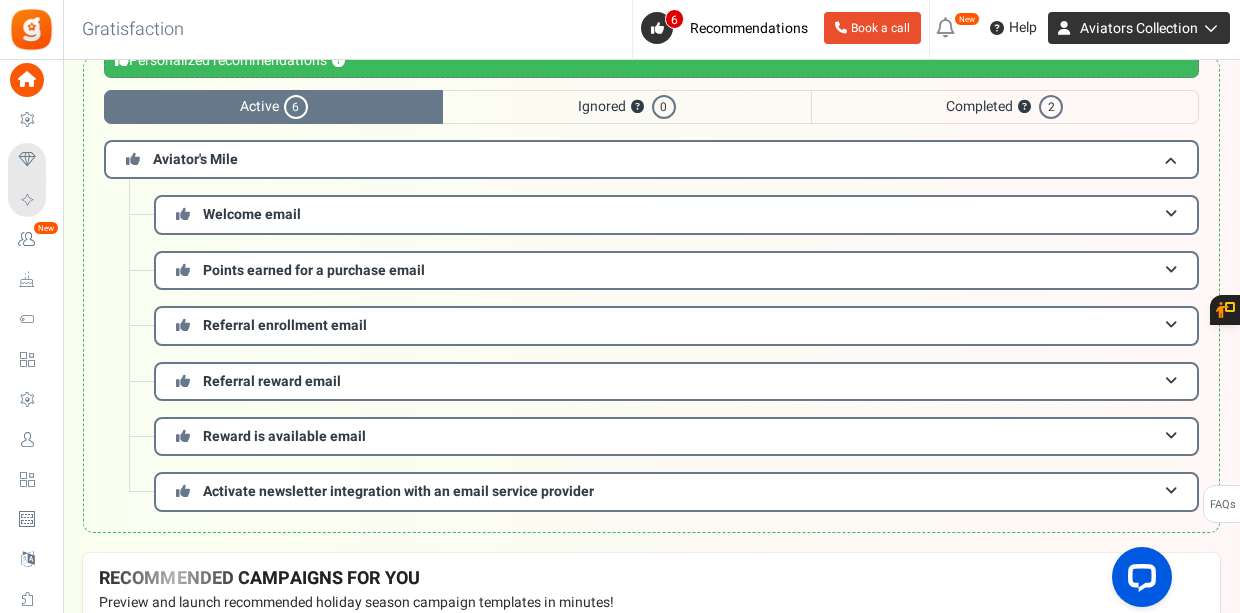 click on "Aviators Collection" at bounding box center [1139, 28] 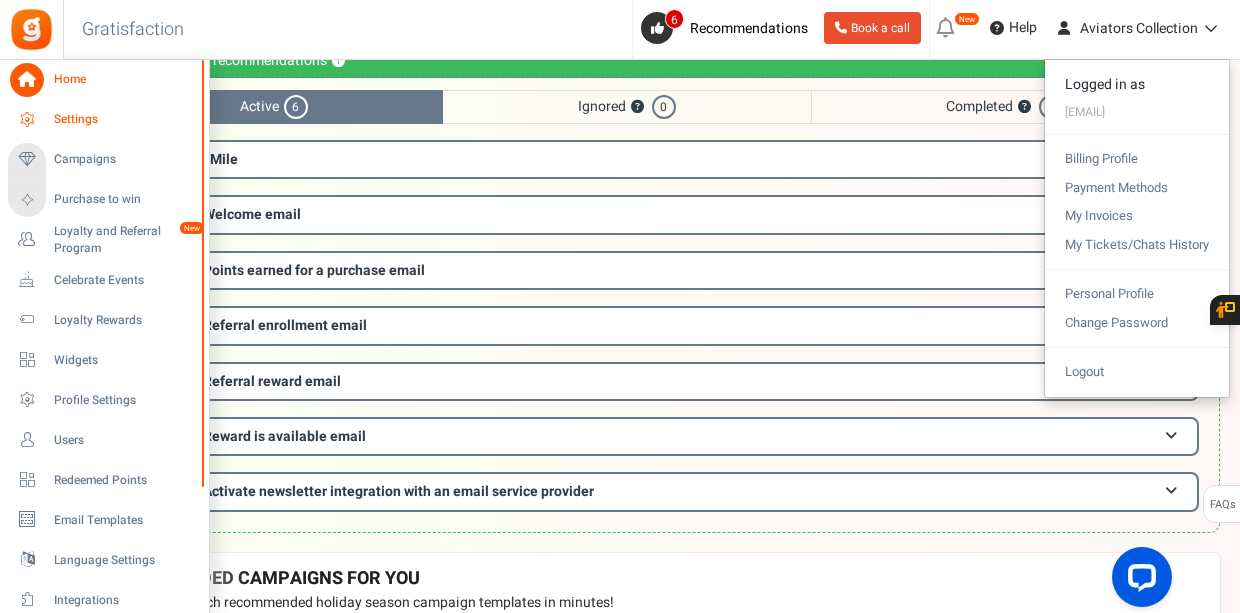 click on "Settings" at bounding box center [124, 119] 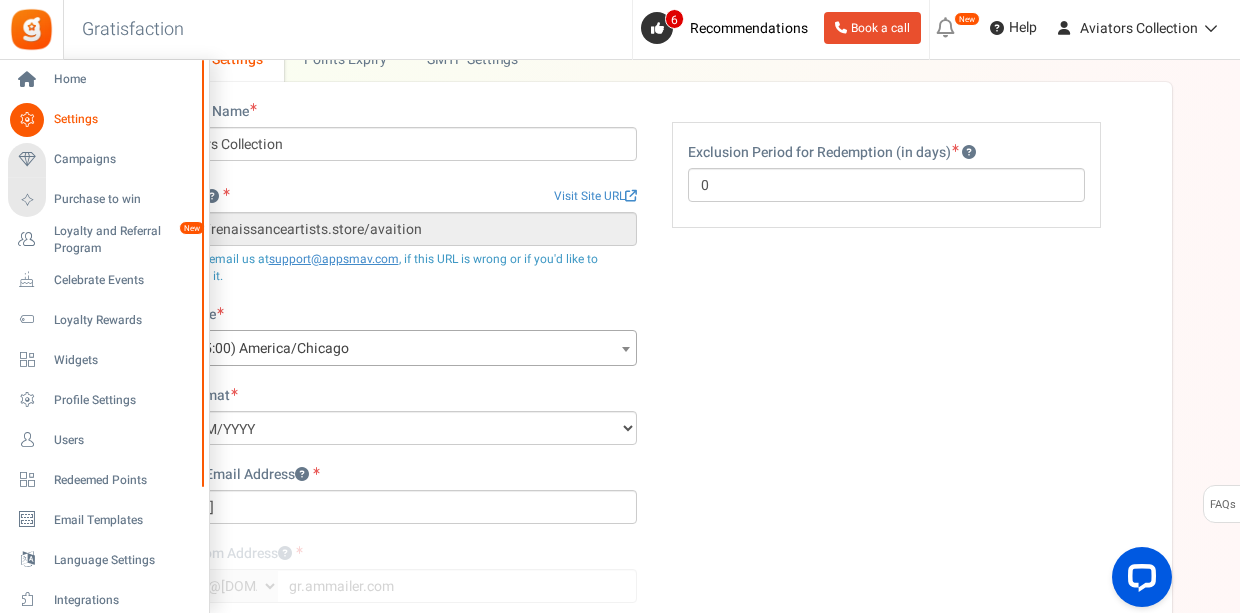 scroll, scrollTop: 0, scrollLeft: 0, axis: both 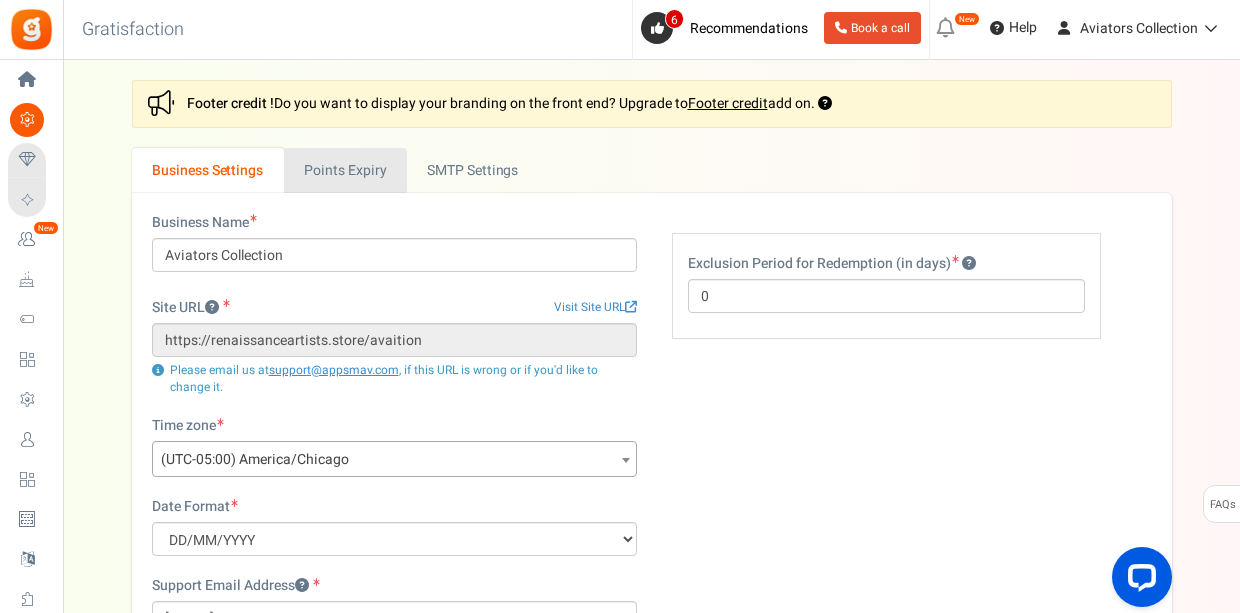 click on "Points Expiry" at bounding box center (345, 170) 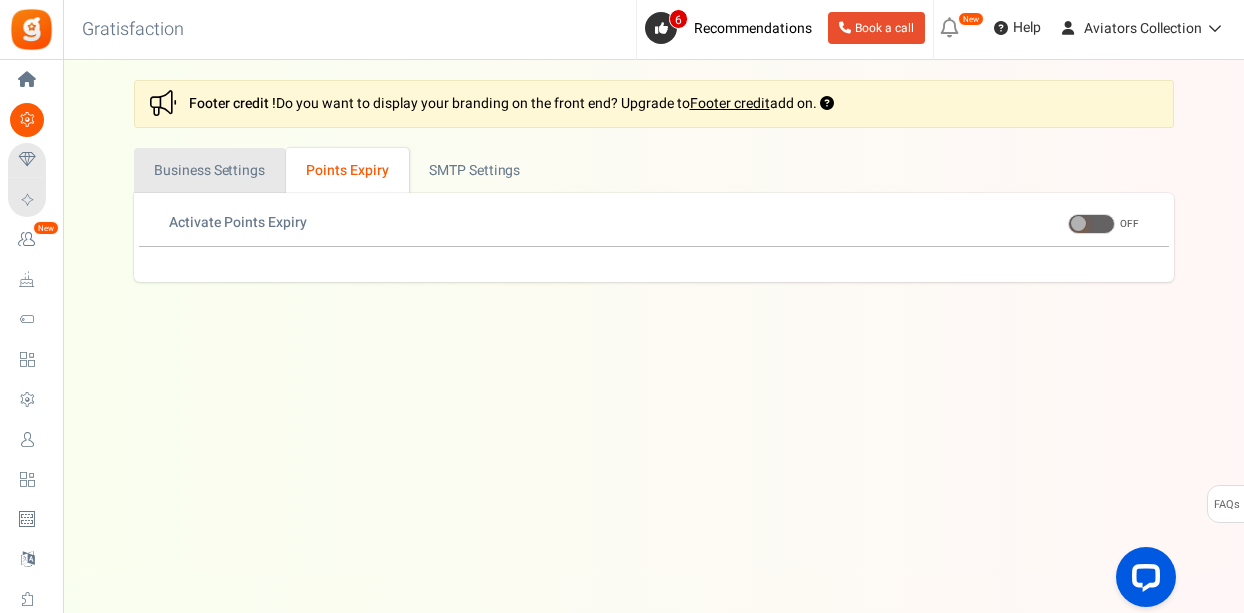 click on "Business Settings" at bounding box center [210, 170] 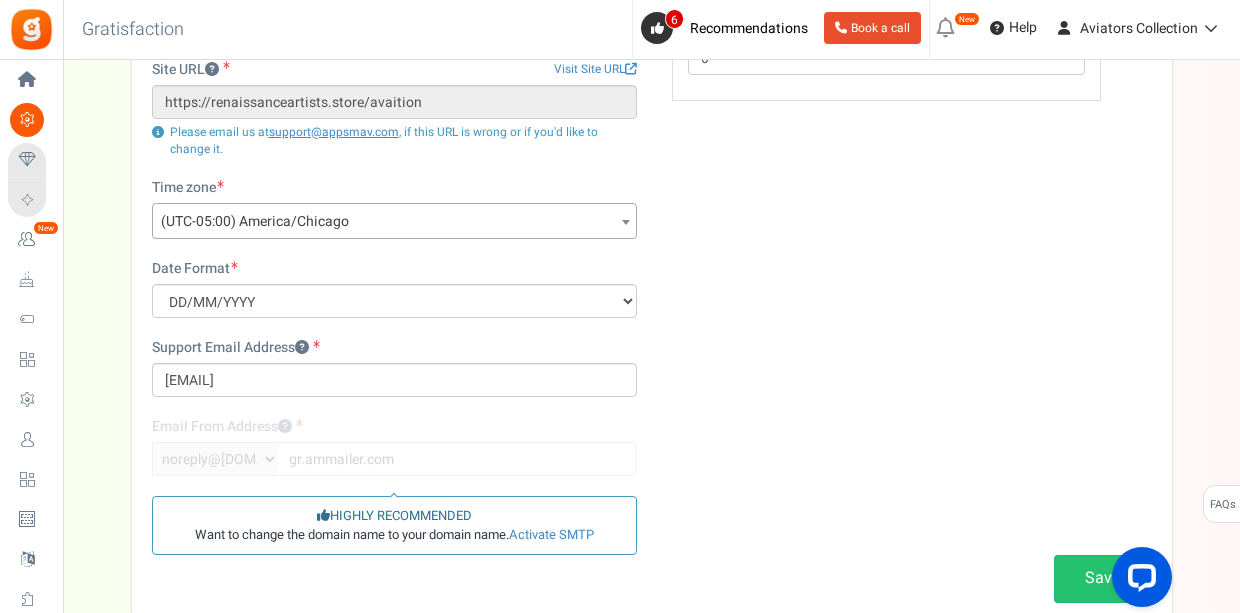 scroll, scrollTop: 333, scrollLeft: 0, axis: vertical 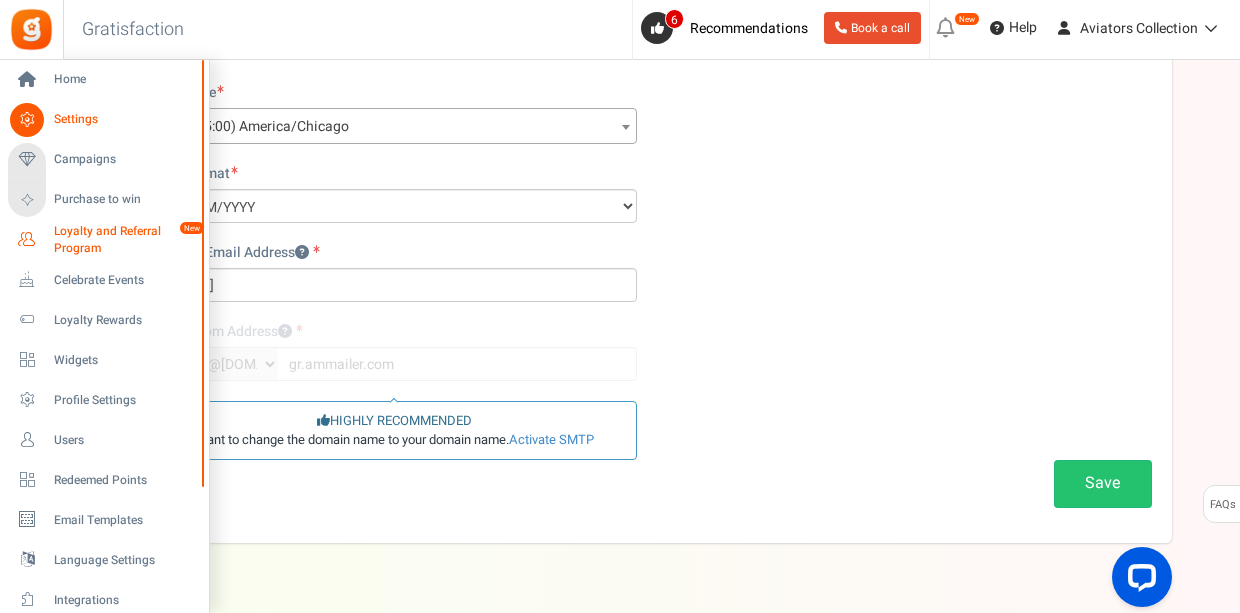 click on "Loyalty and Referral Program" at bounding box center [127, 240] 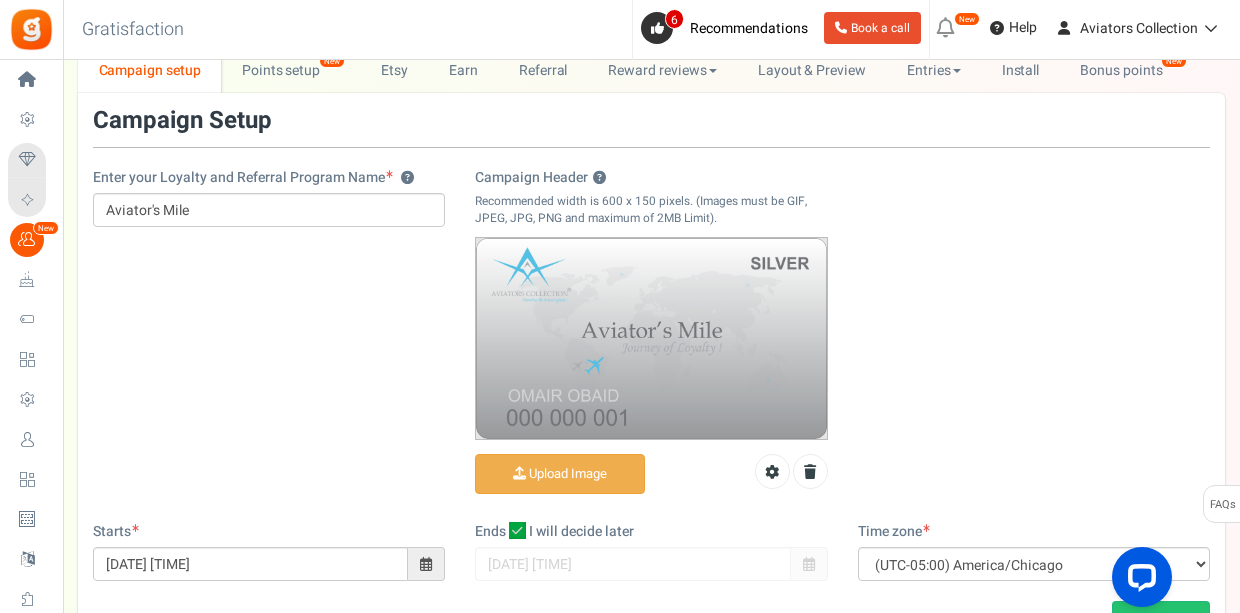 scroll, scrollTop: 222, scrollLeft: 0, axis: vertical 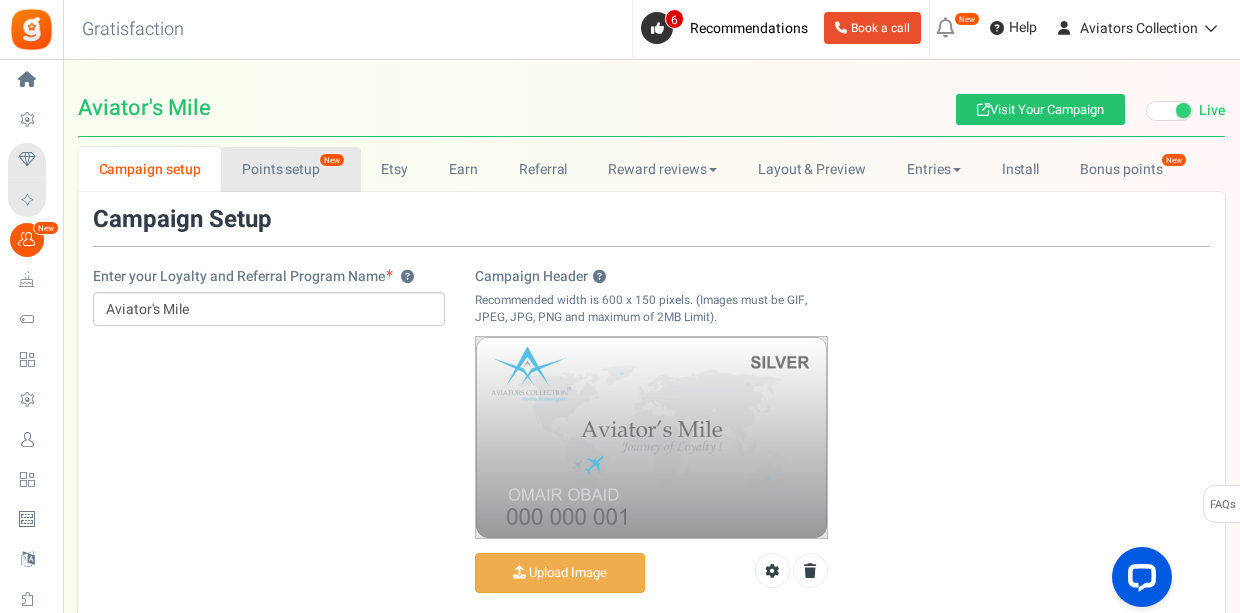 click on "Points setup
New" at bounding box center (290, 169) 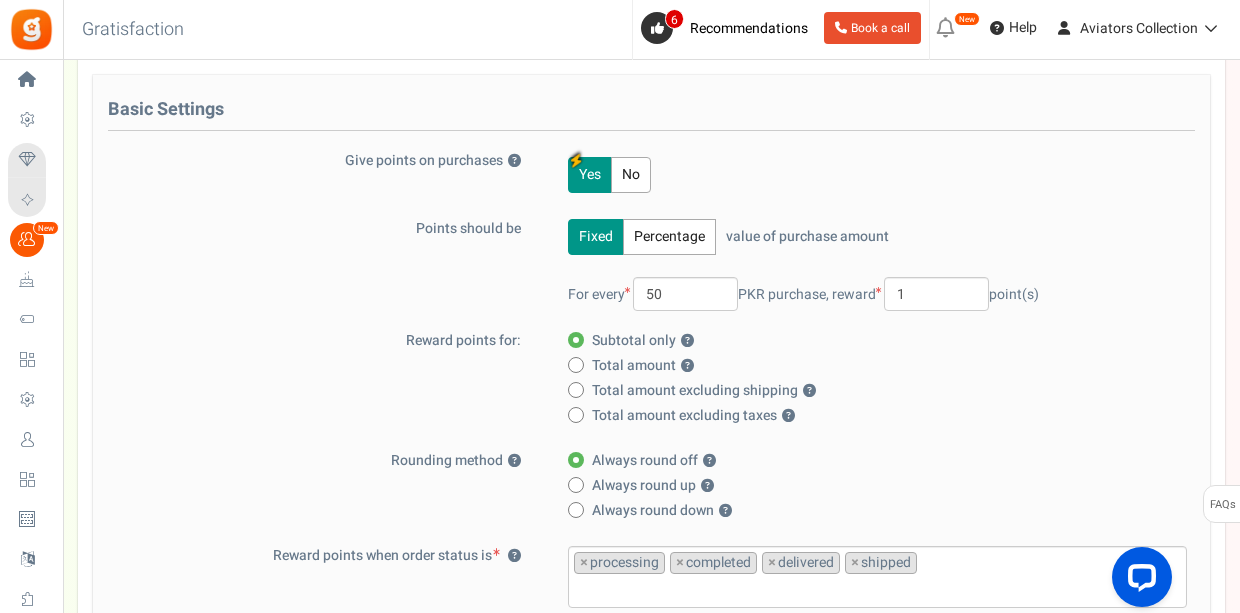 scroll, scrollTop: 222, scrollLeft: 0, axis: vertical 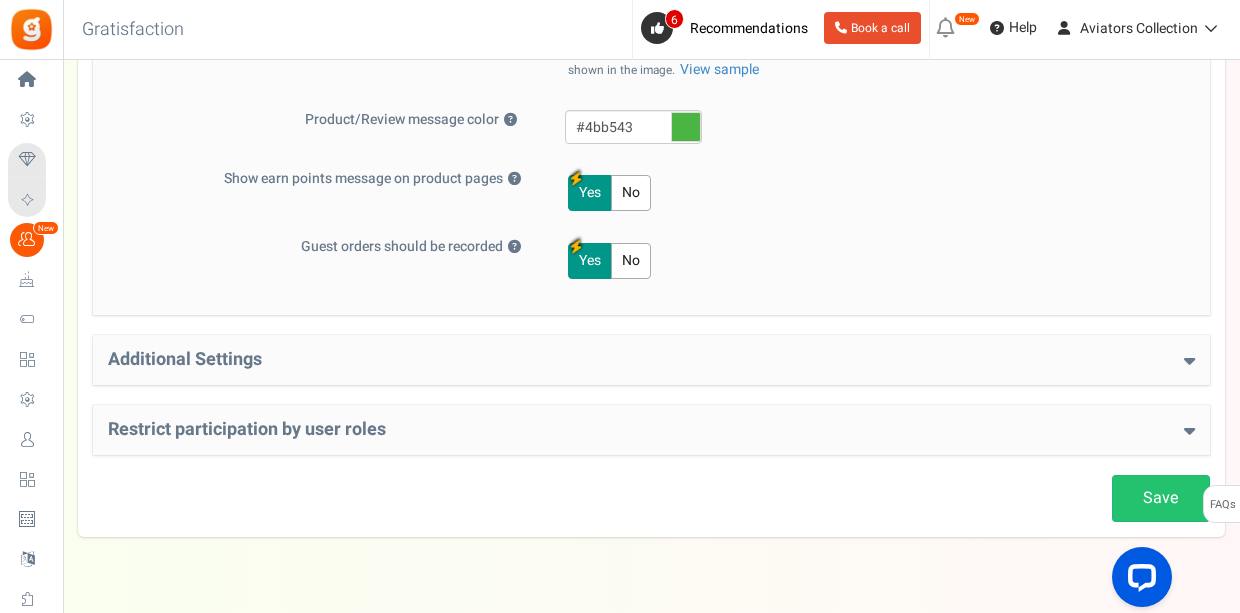 click on "Additional Settings" at bounding box center (651, 360) 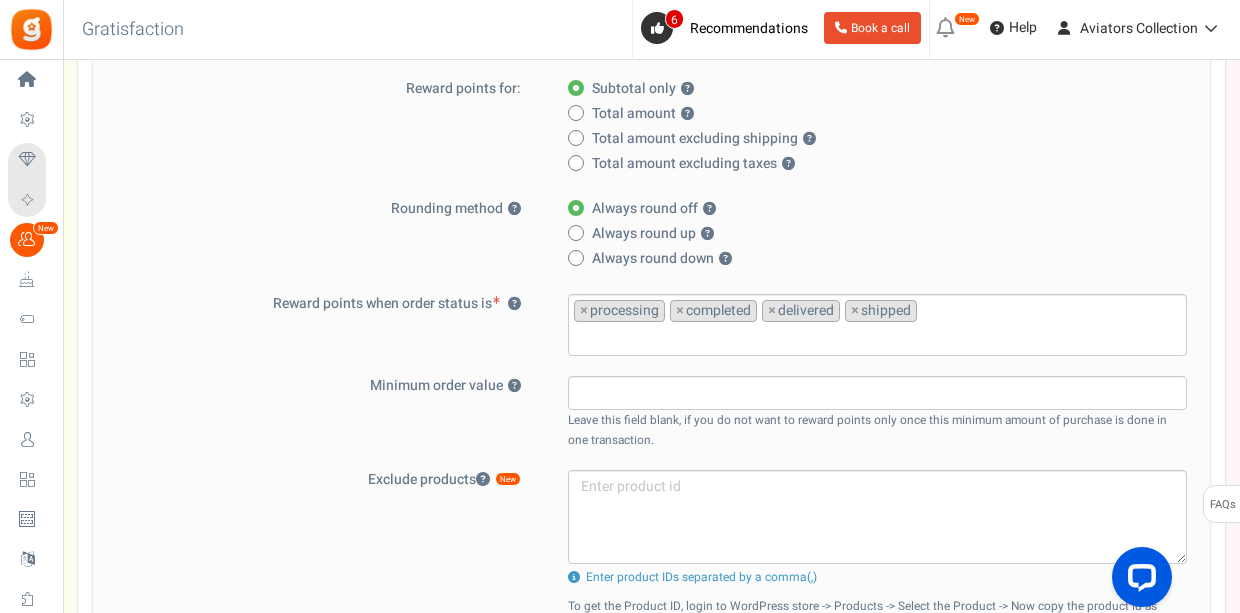 scroll, scrollTop: 0, scrollLeft: 0, axis: both 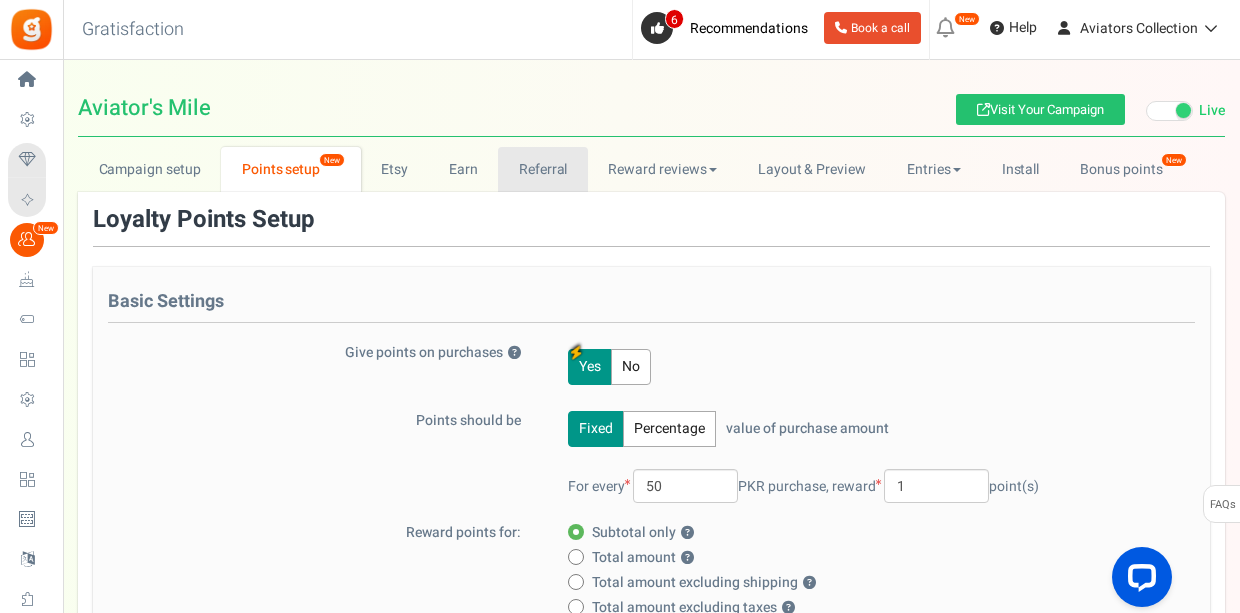 click on "Referral" at bounding box center [543, 169] 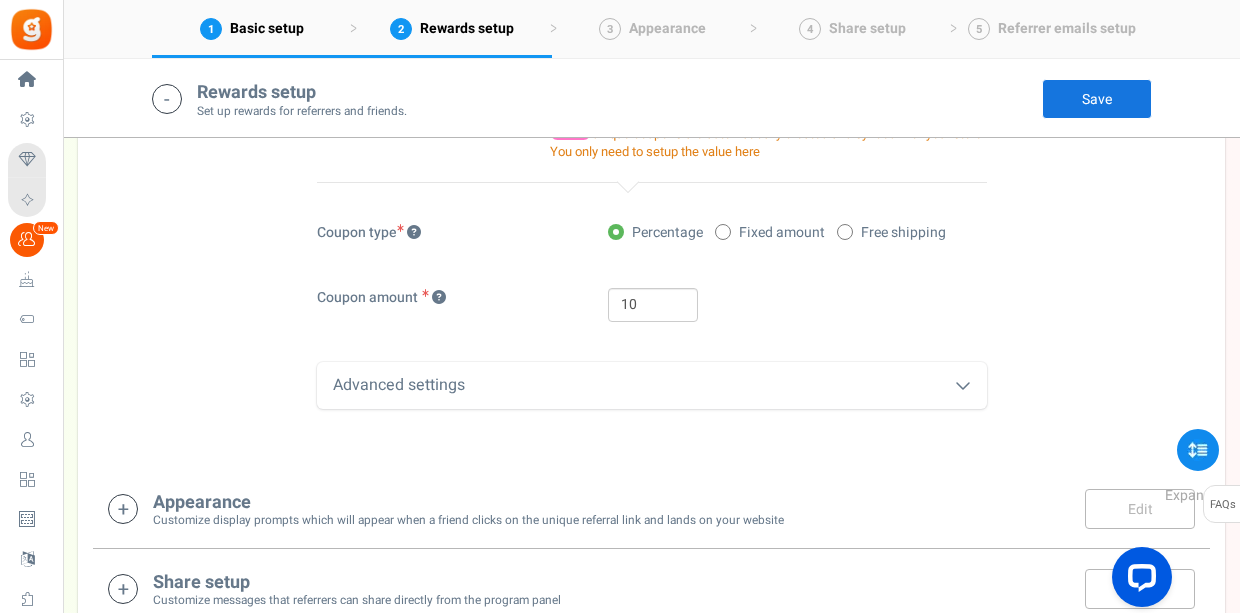 scroll, scrollTop: 778, scrollLeft: 0, axis: vertical 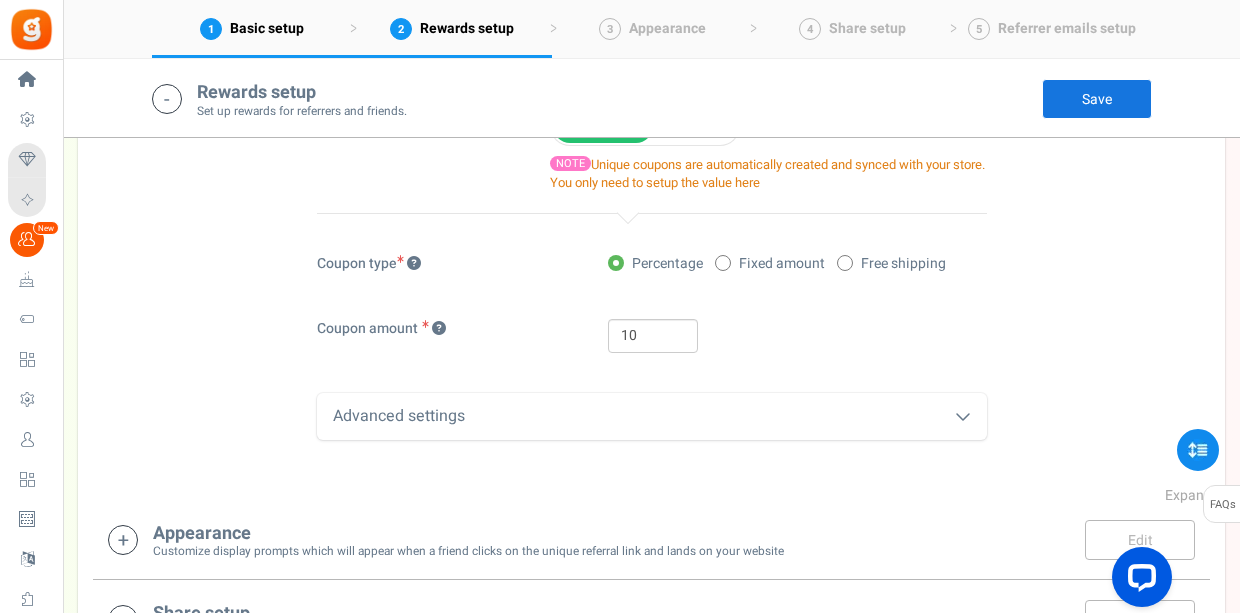 click on "Advanced settings" at bounding box center (652, 416) 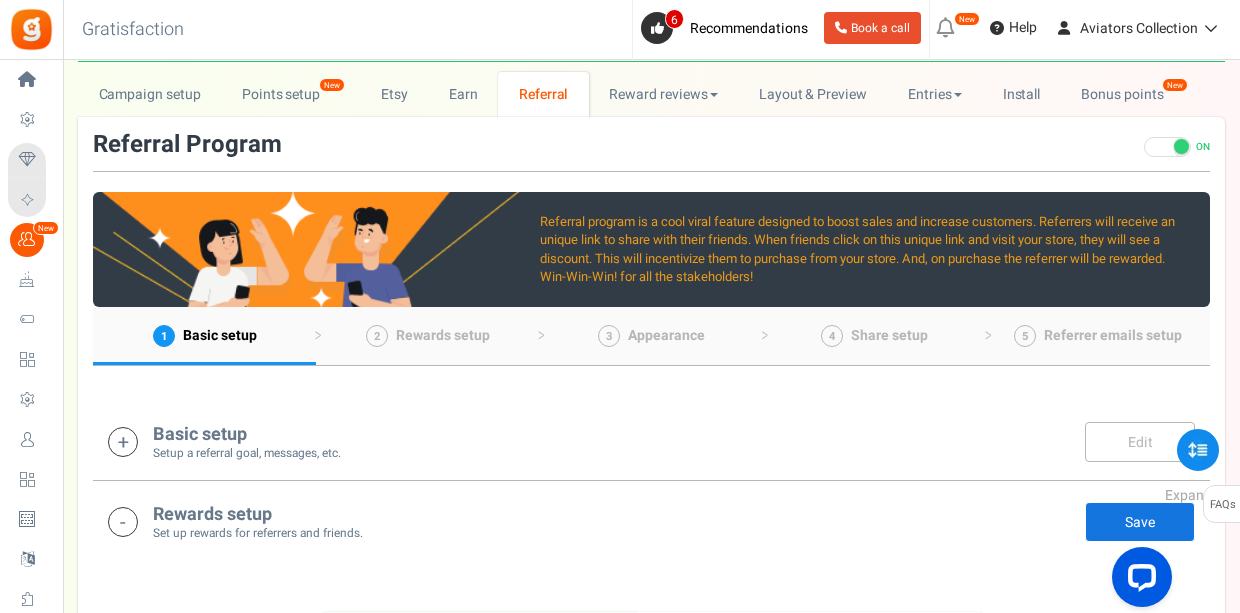 scroll, scrollTop: 0, scrollLeft: 0, axis: both 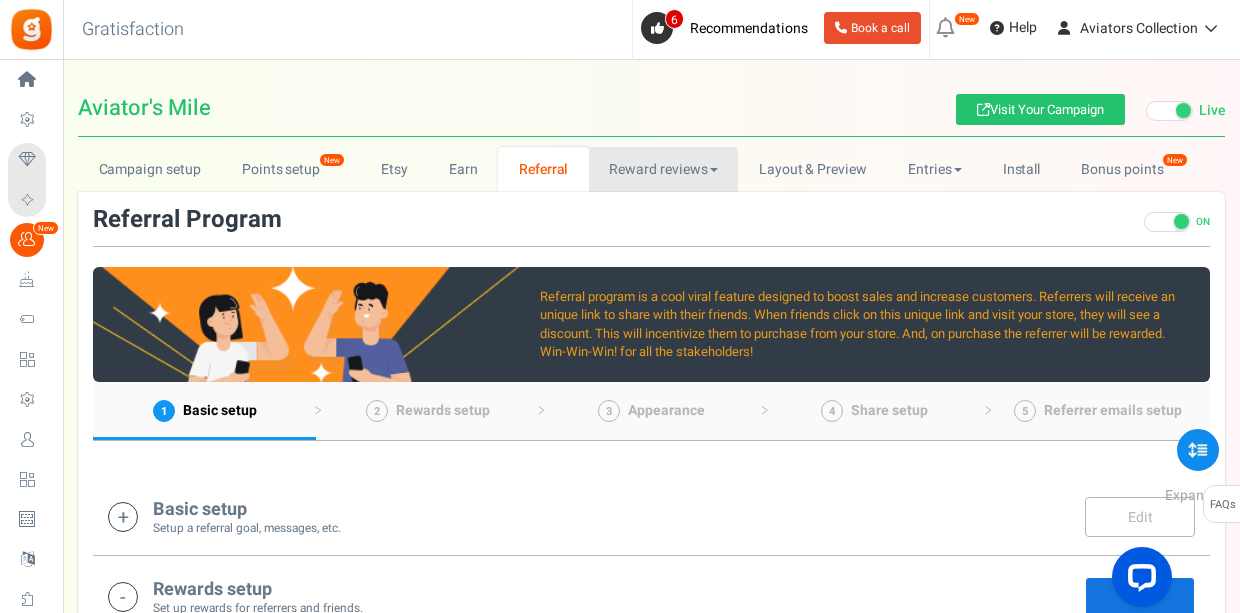 click on "Reward reviews" at bounding box center [663, 169] 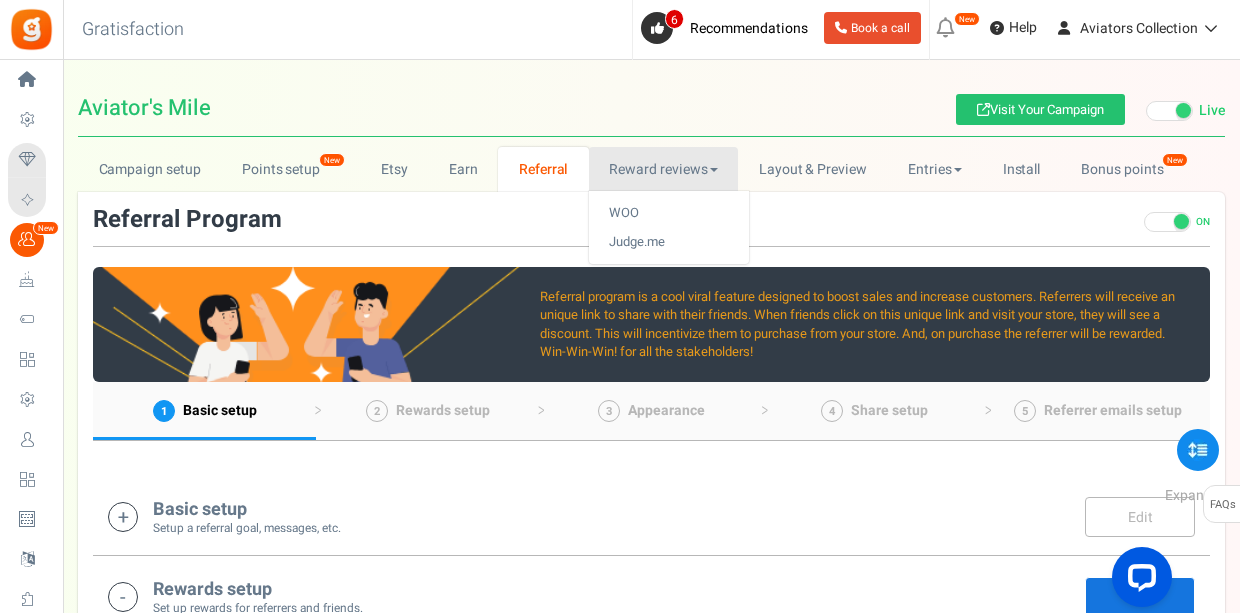 click on "Reward reviews" at bounding box center (663, 169) 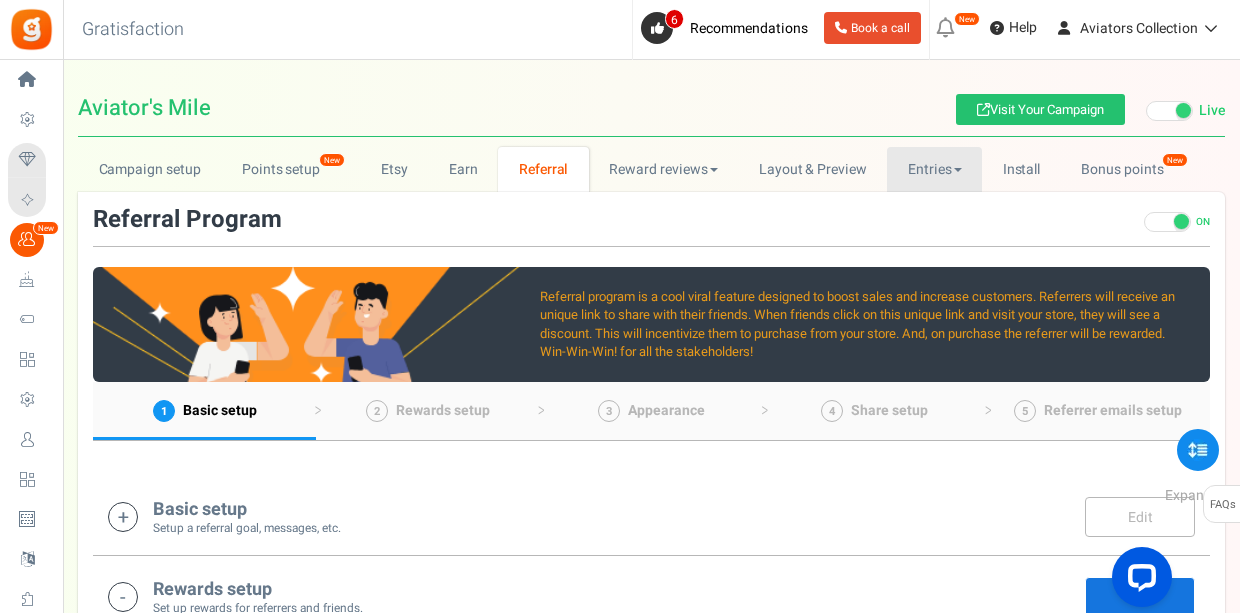 click on "Entries" at bounding box center [934, 169] 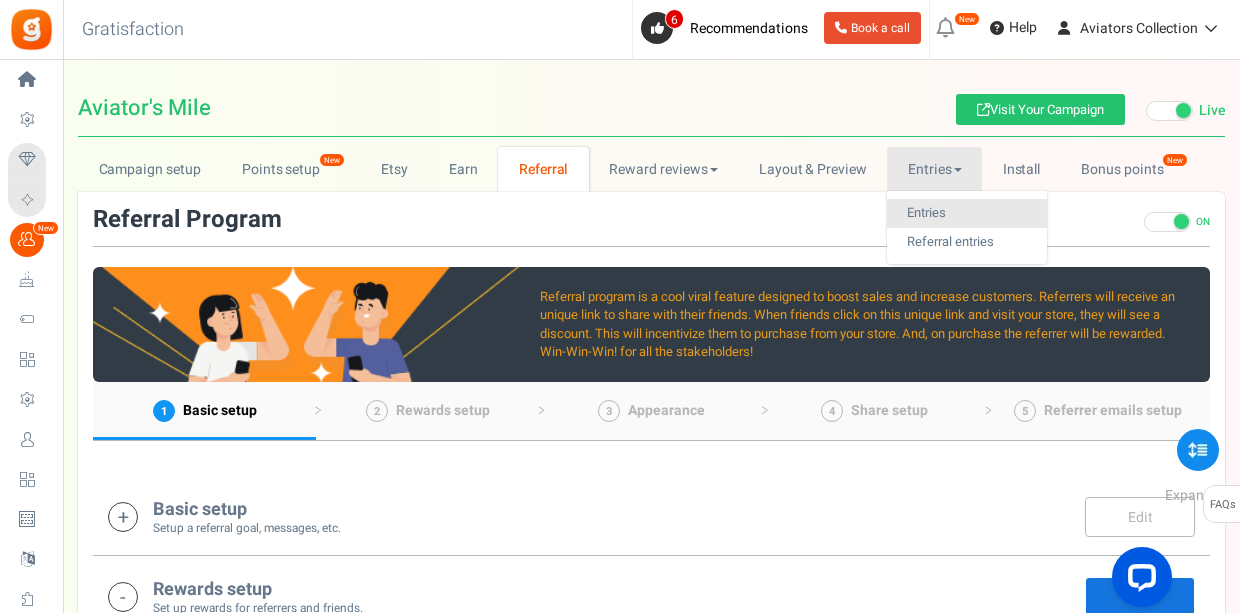 click on "Entries" at bounding box center (967, 213) 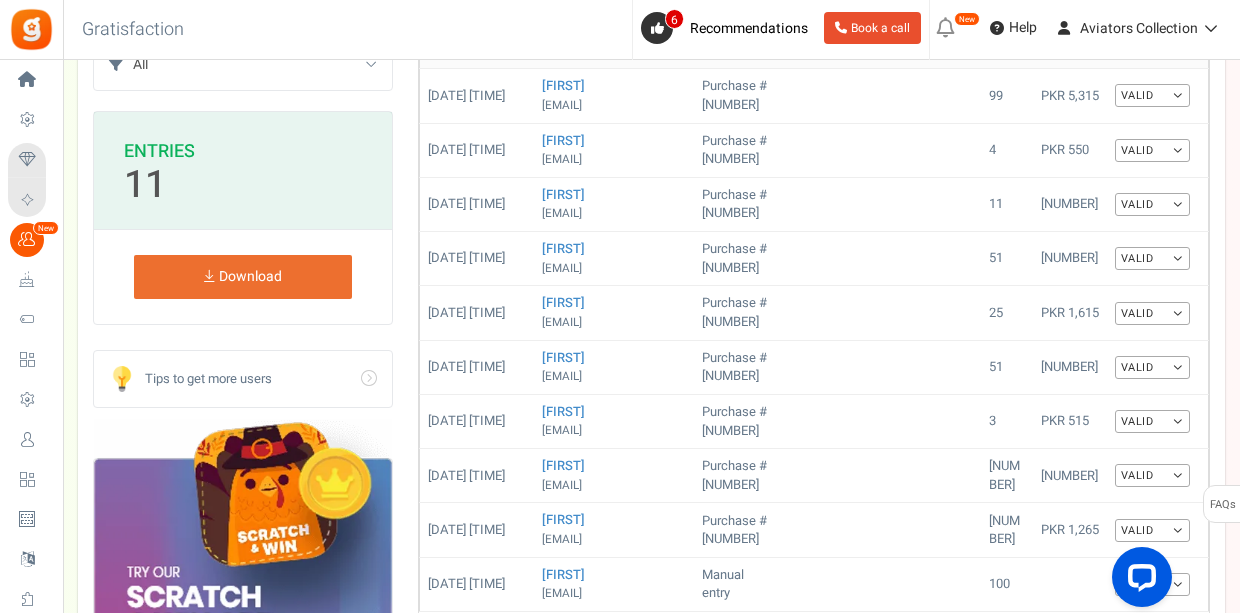 scroll, scrollTop: 224, scrollLeft: 0, axis: vertical 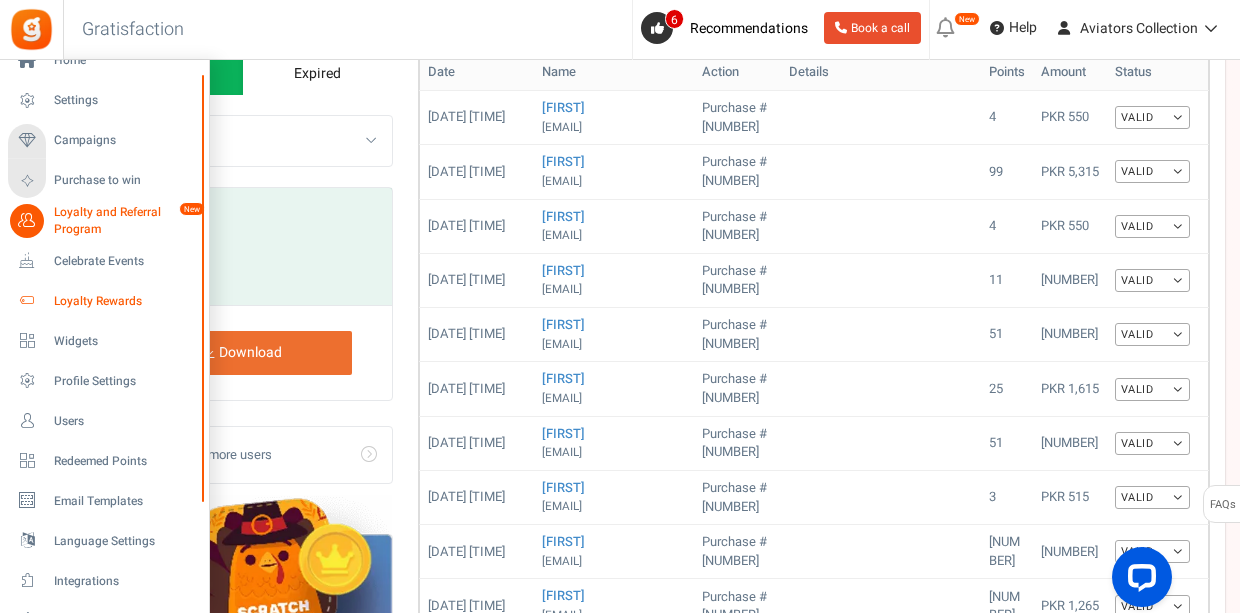 click on "Loyalty Rewards" at bounding box center [104, 301] 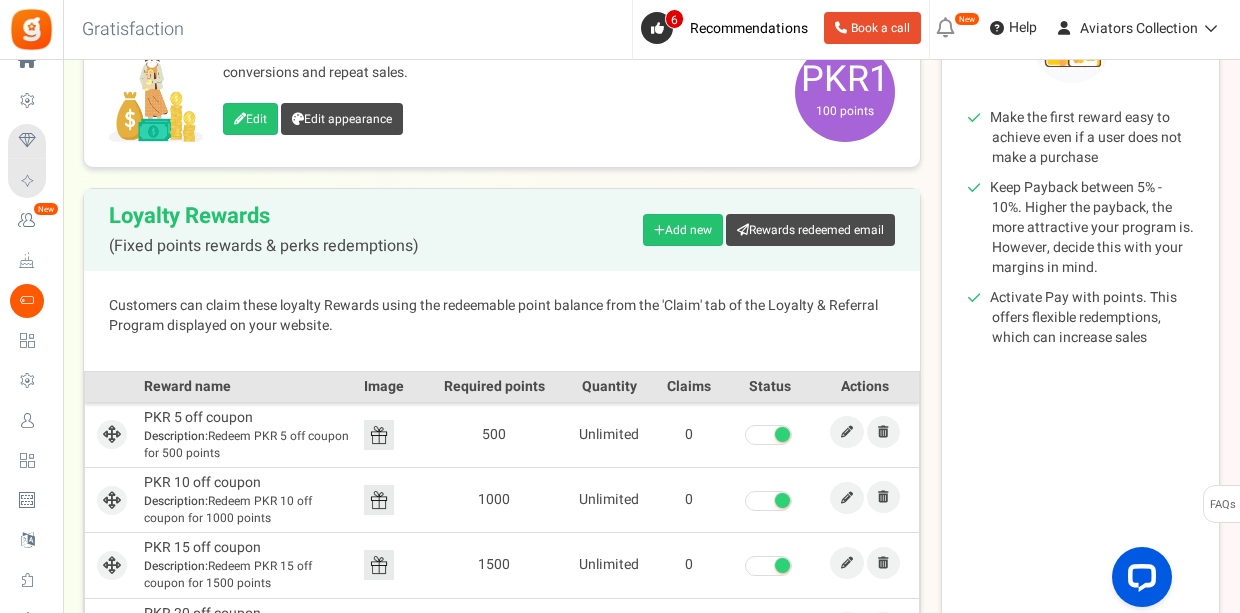 scroll, scrollTop: 444, scrollLeft: 0, axis: vertical 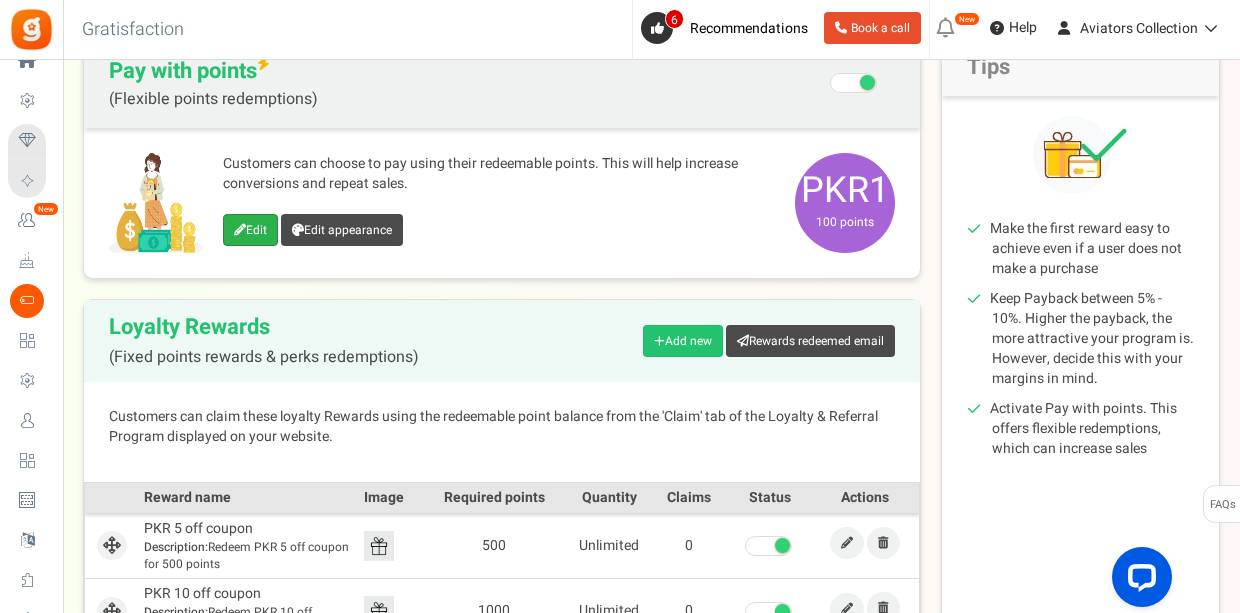 click at bounding box center (240, 230) 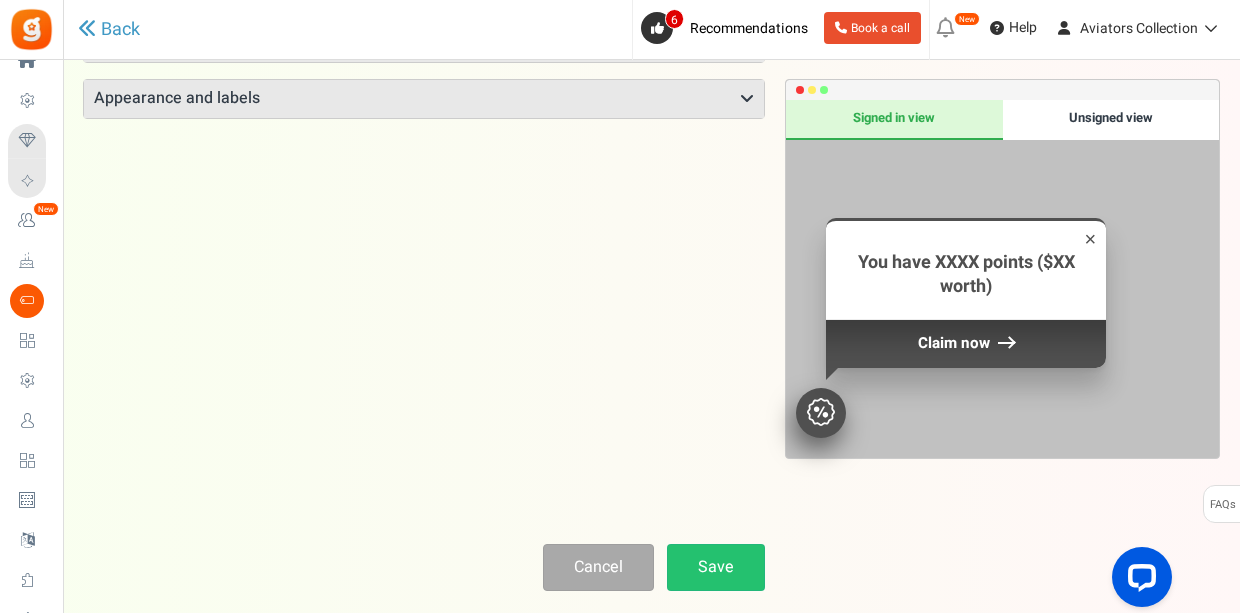 scroll, scrollTop: 0, scrollLeft: 0, axis: both 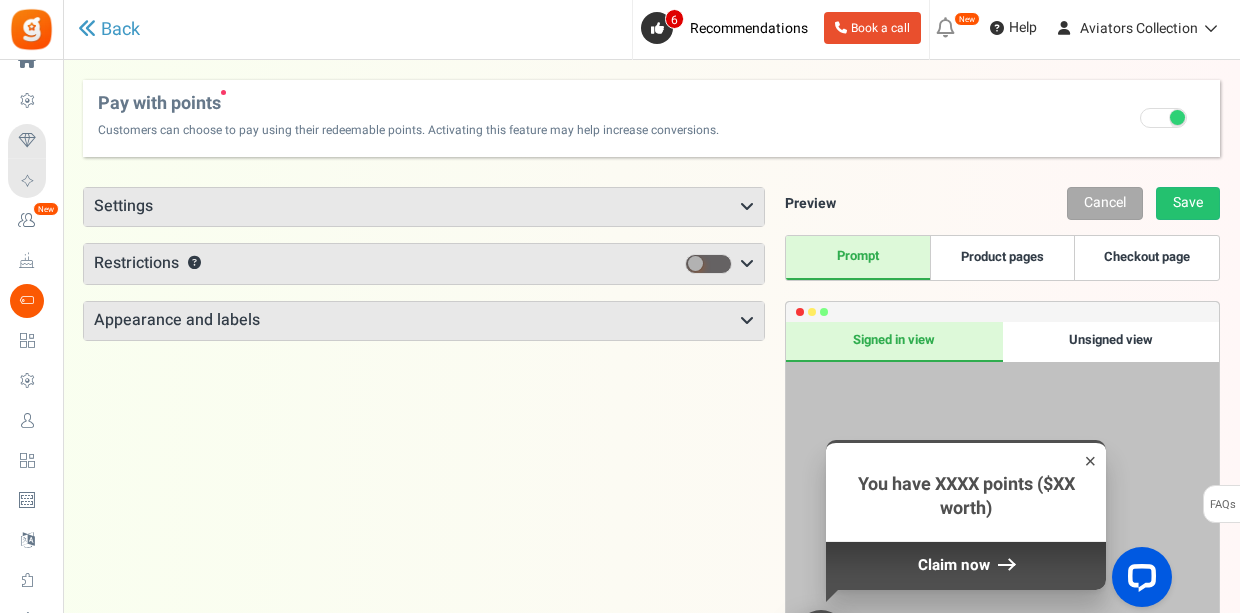 click on "Settings" at bounding box center (424, 207) 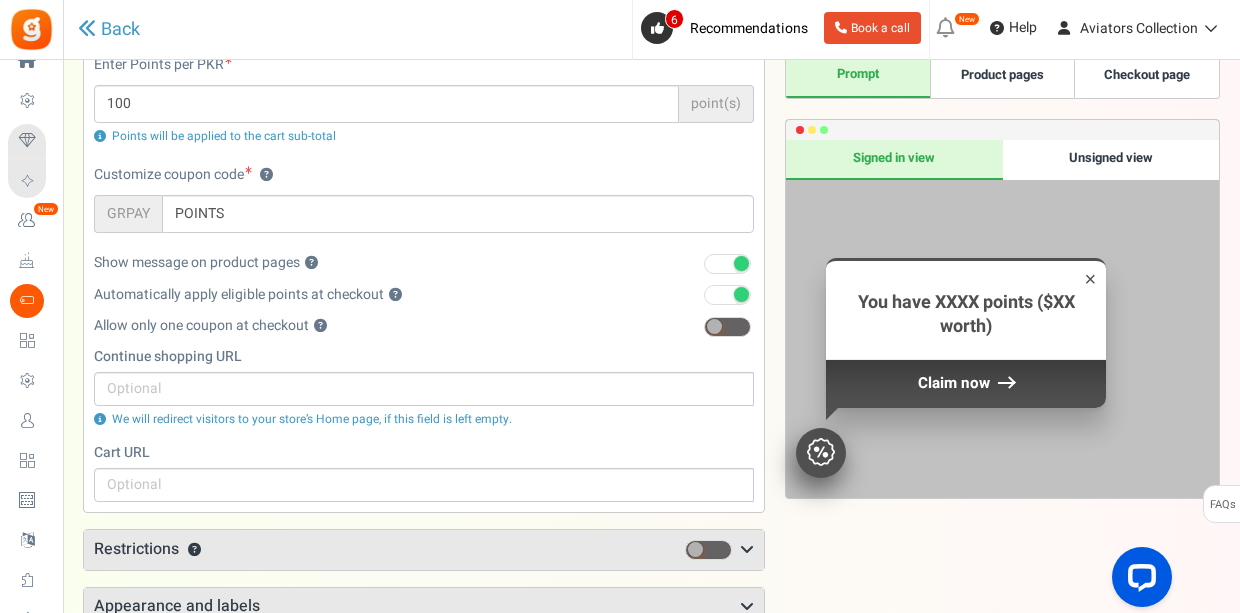 scroll, scrollTop: 333, scrollLeft: 0, axis: vertical 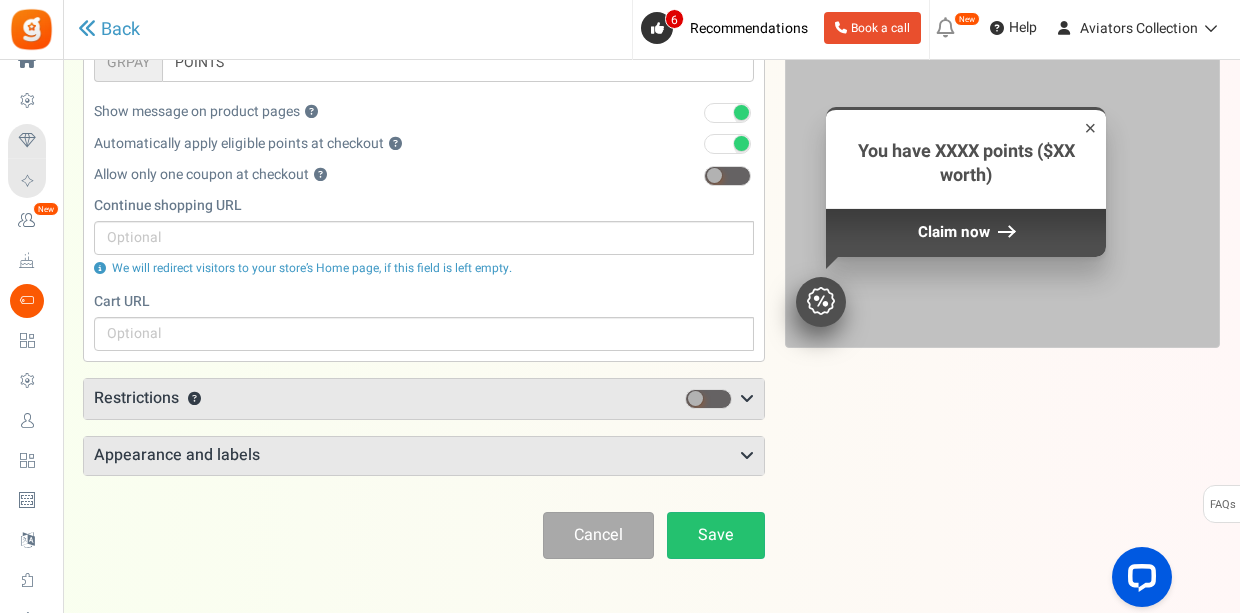click on "Restrictions
?" at bounding box center [424, 399] 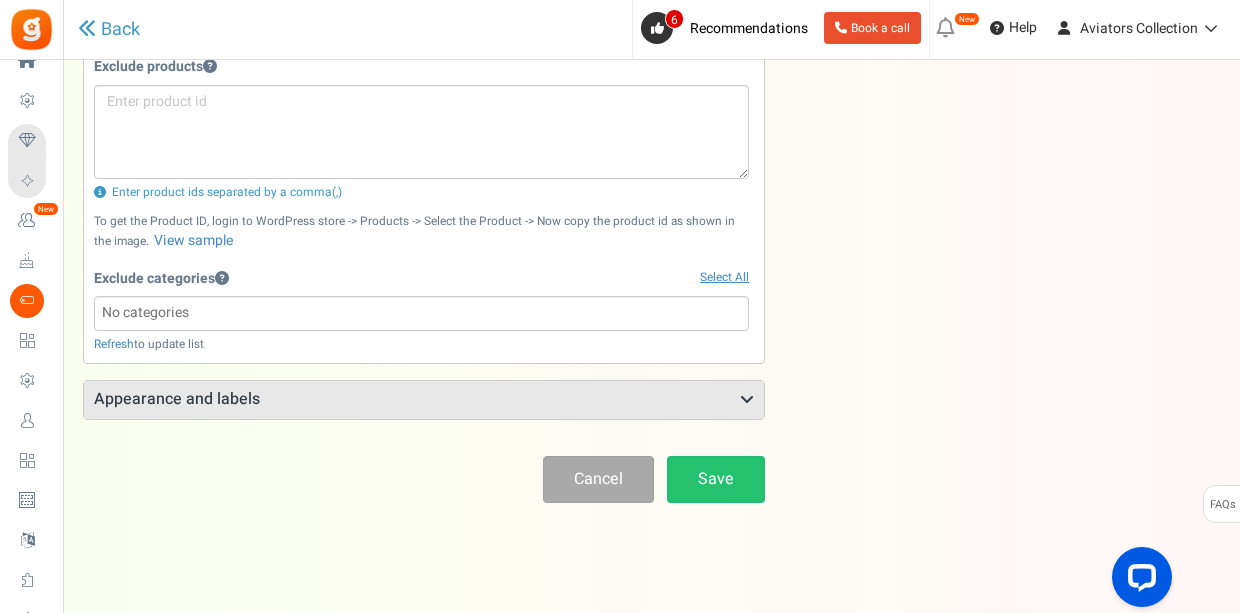 scroll, scrollTop: 860, scrollLeft: 0, axis: vertical 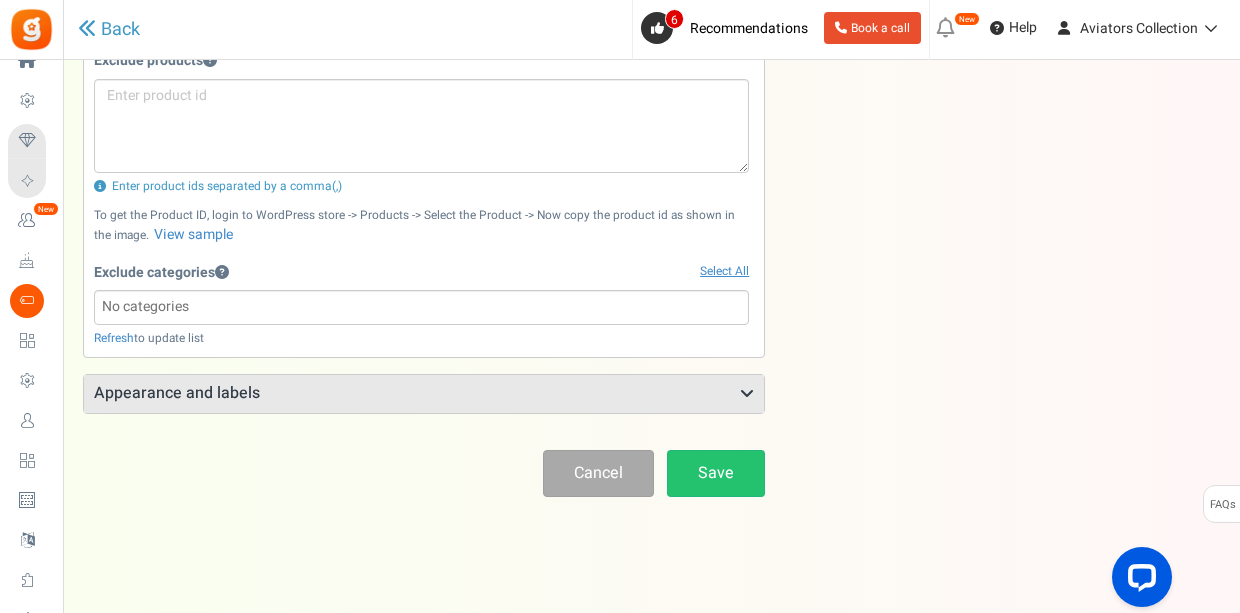 click on "Appearance and labels" at bounding box center (424, 394) 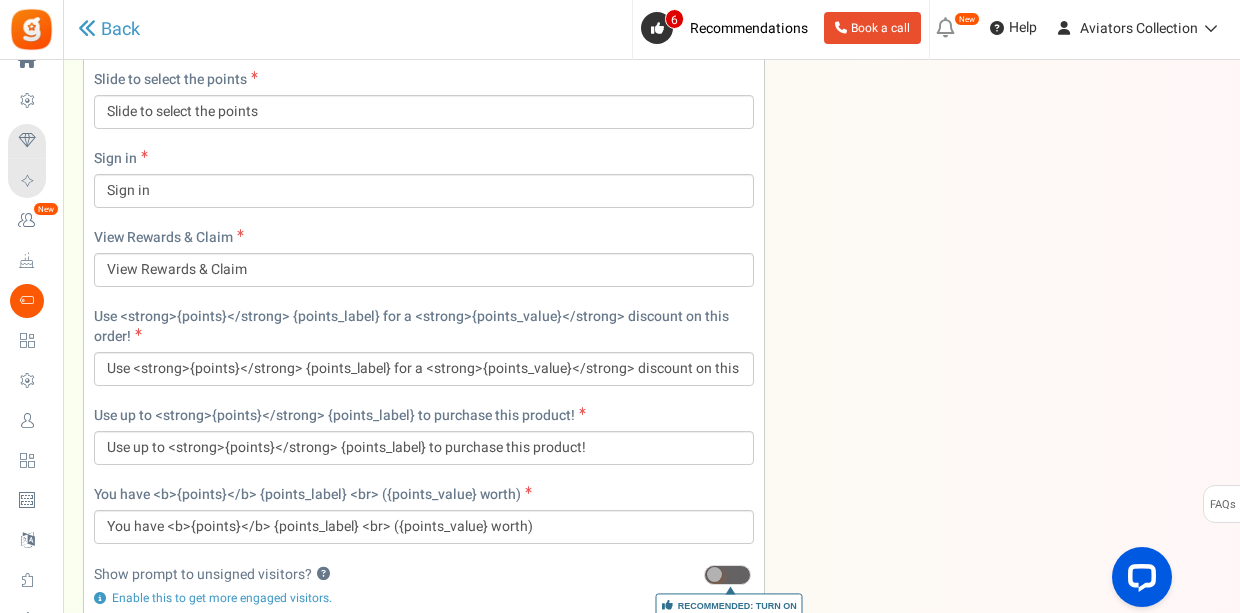 scroll, scrollTop: 1971, scrollLeft: 0, axis: vertical 